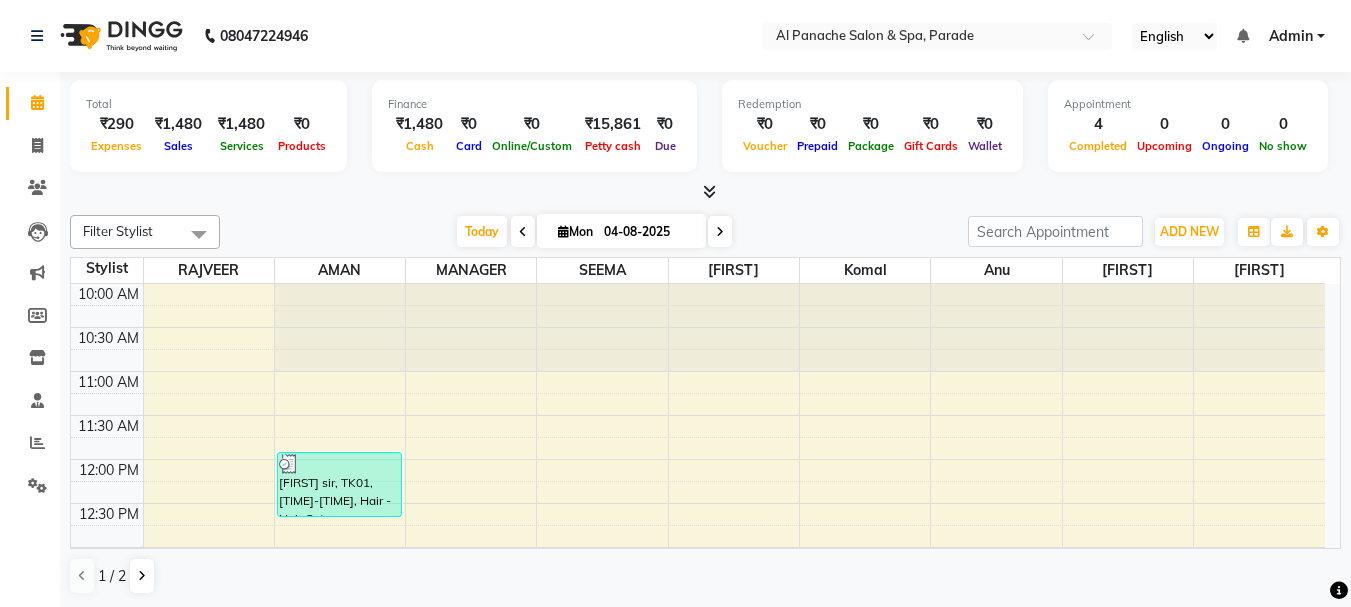 scroll, scrollTop: 0, scrollLeft: 0, axis: both 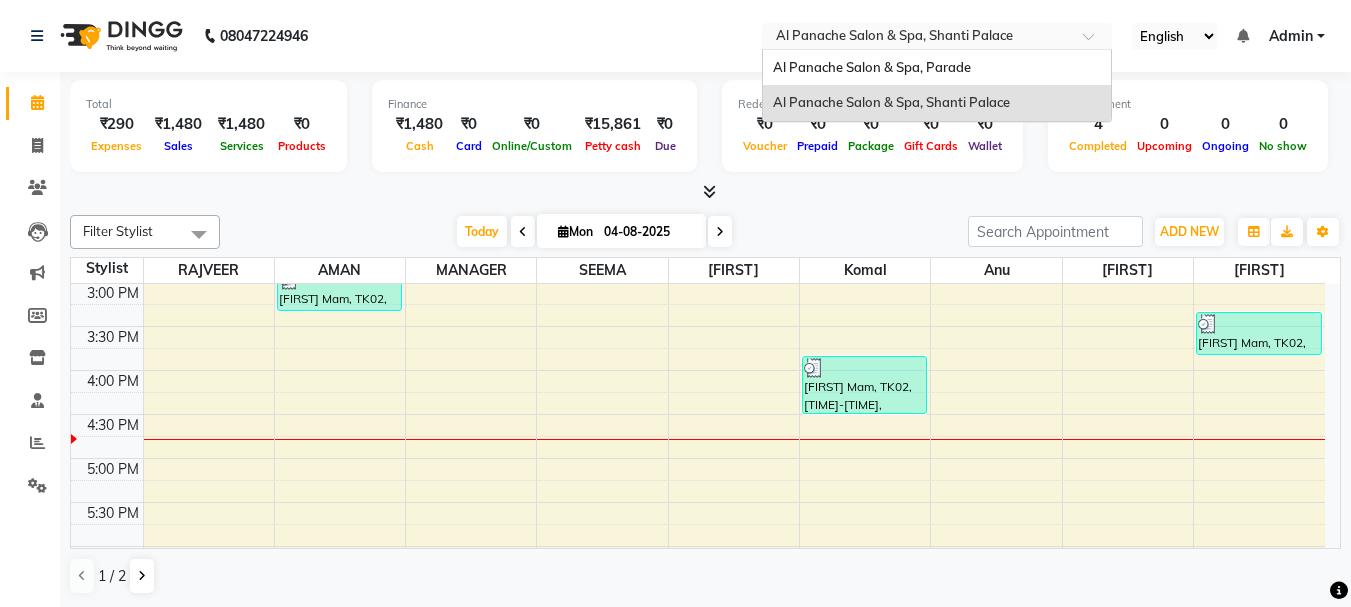 click at bounding box center (917, 38) 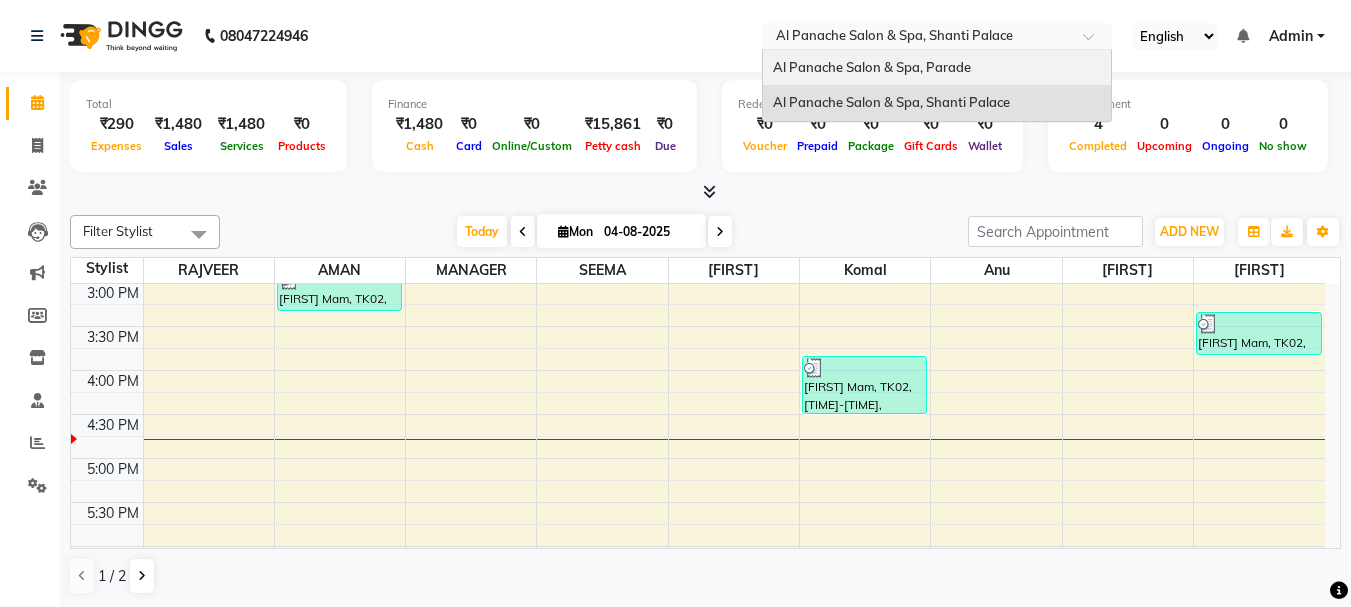 click on "Al Panache Salon & Spa, Parade" at bounding box center (872, 67) 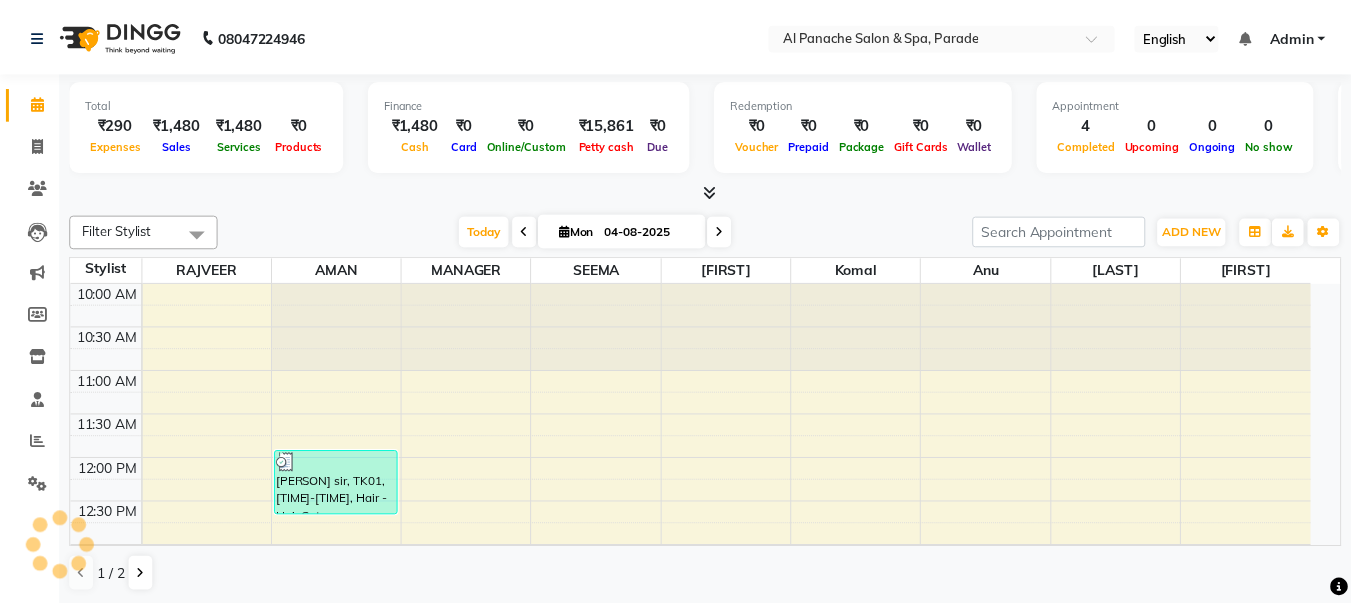 scroll, scrollTop: 0, scrollLeft: 0, axis: both 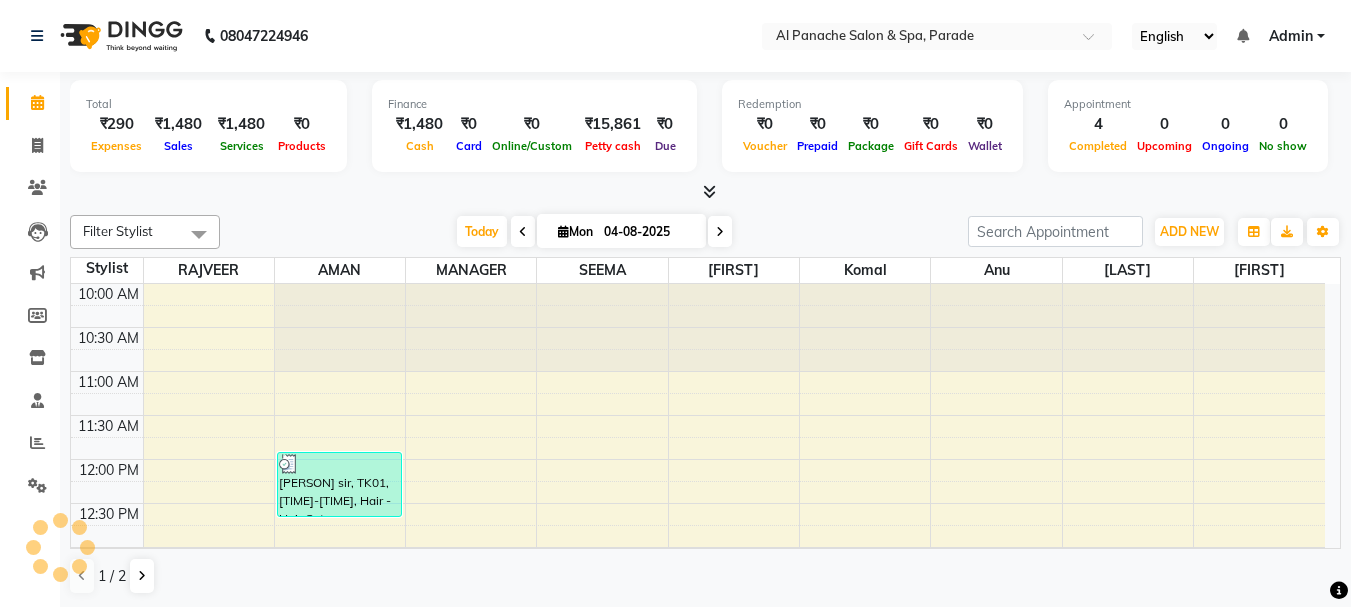 click on "08047224946 Select Location × Al Panache Salon & Spa, Parade English ENGLISH Español العربية मराठी हिंदी ગુજરાતી தமிழ் 中文 Notifications nothing to show Admin Manage Profile Change Password Sign out  Version:3.16.0" 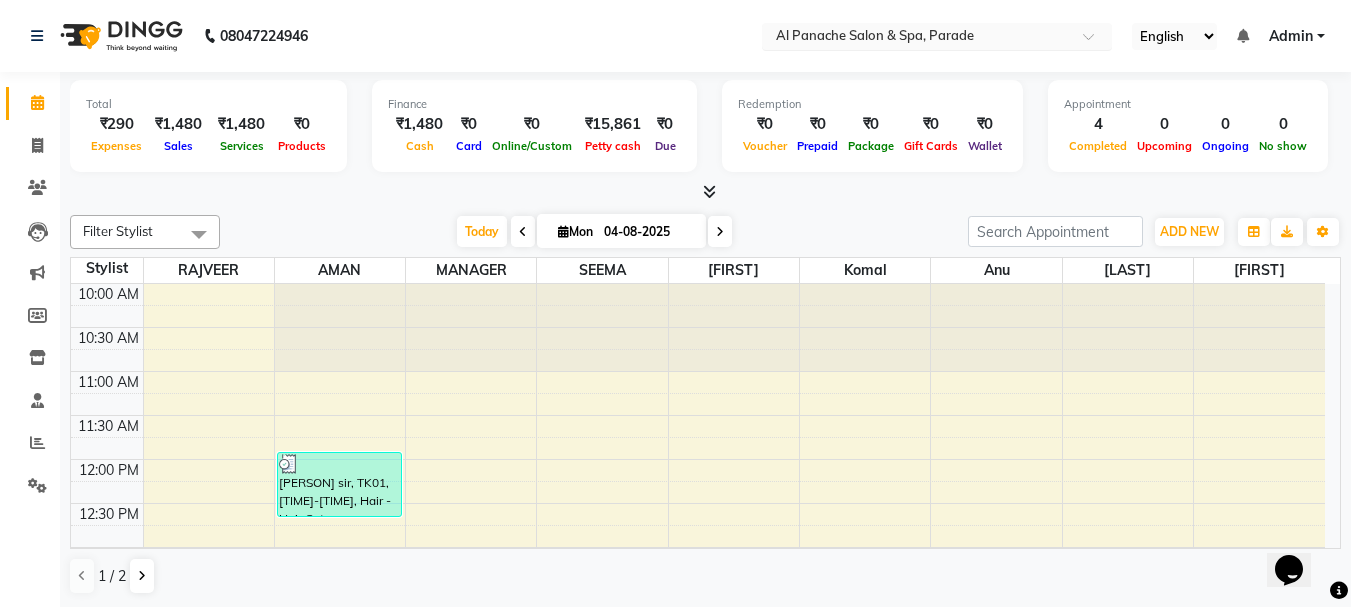 scroll, scrollTop: 0, scrollLeft: 0, axis: both 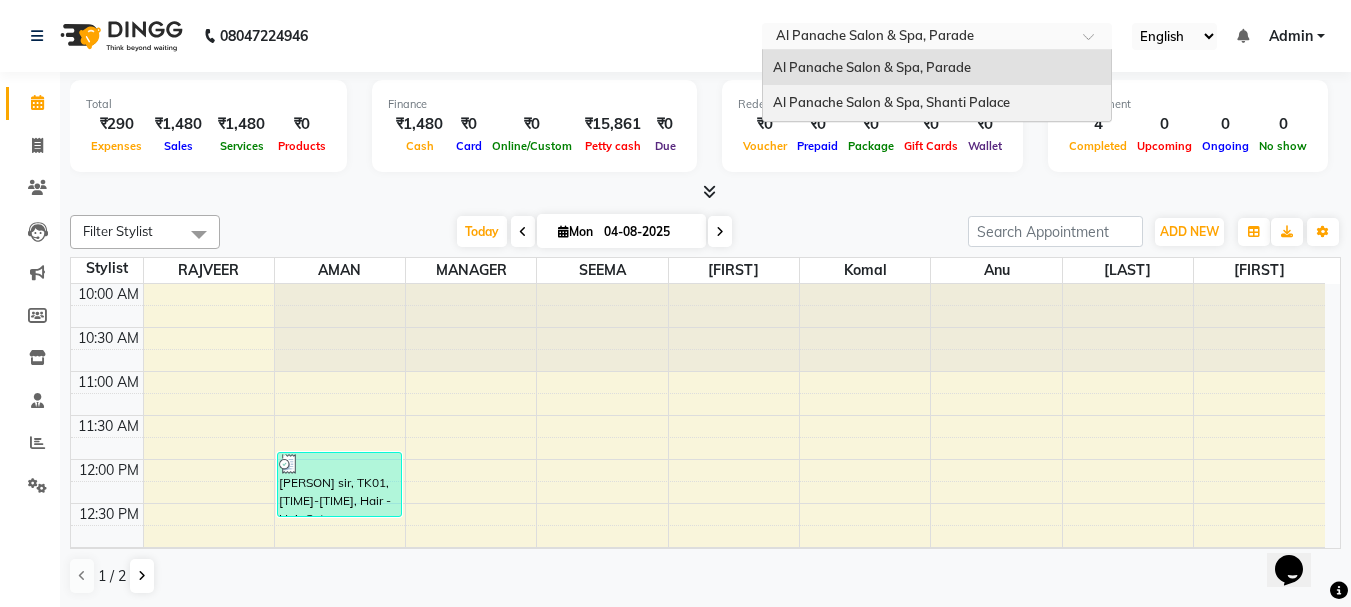 drag, startPoint x: 889, startPoint y: 37, endPoint x: 891, endPoint y: 98, distance: 61.03278 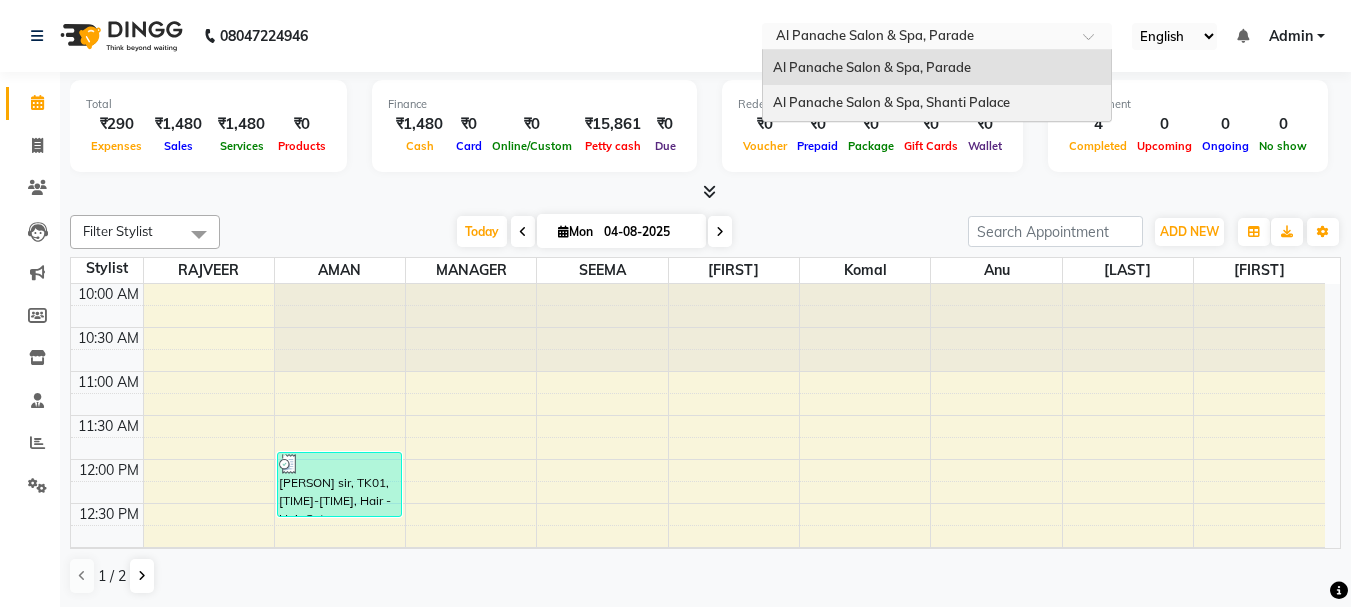 click on "Al Panache Salon & Spa, Shanti Palace" at bounding box center [891, 102] 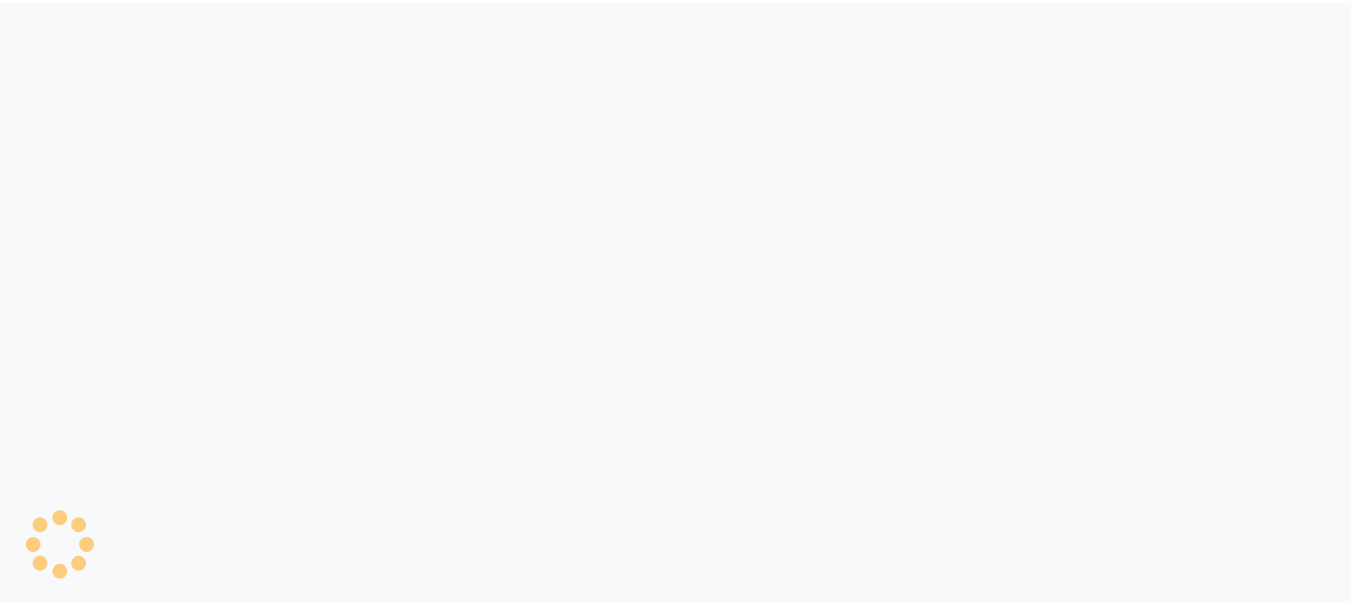 scroll, scrollTop: 0, scrollLeft: 0, axis: both 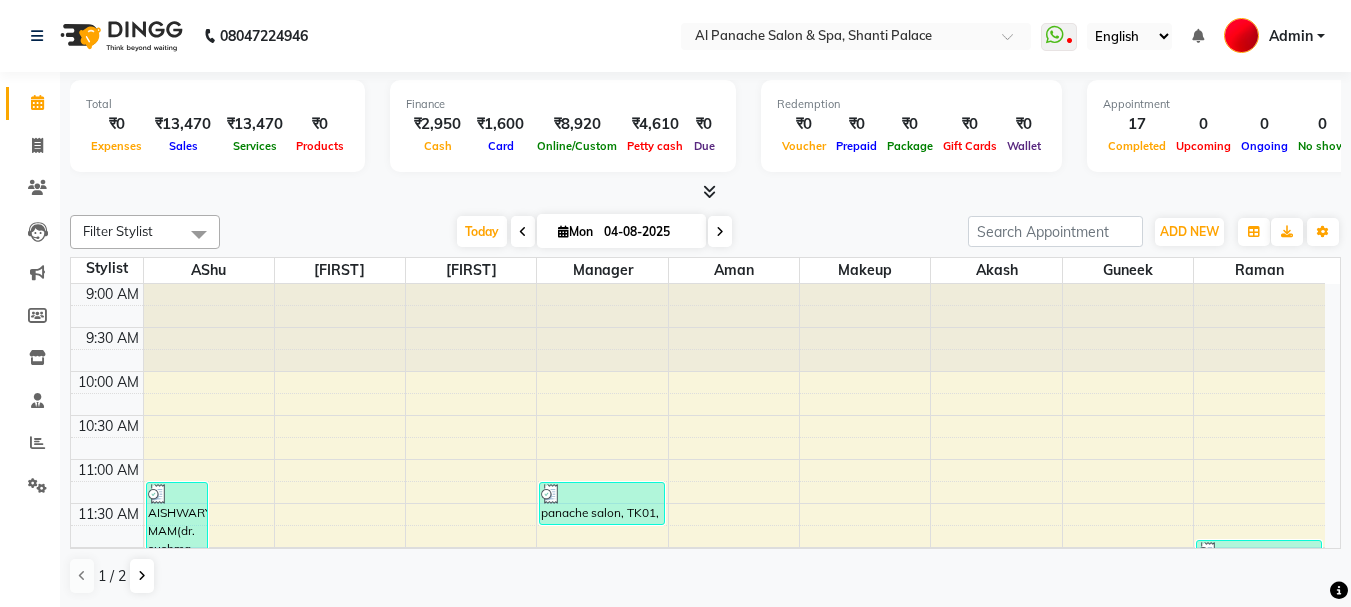 click at bounding box center [709, 191] 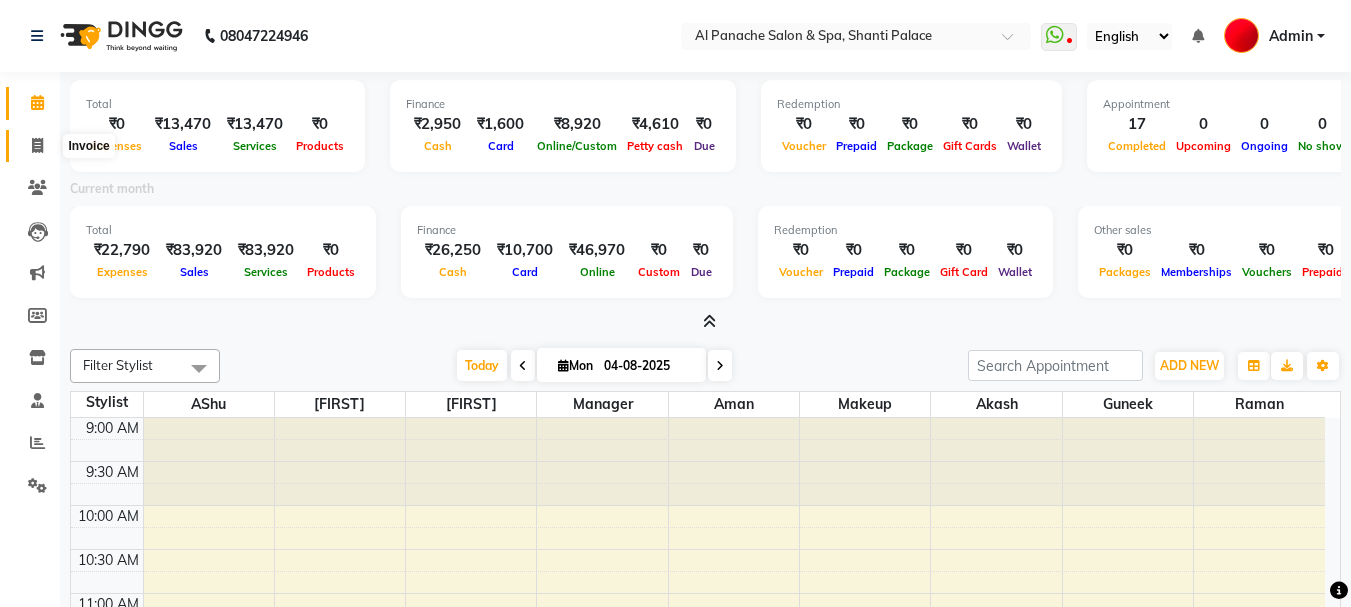 click 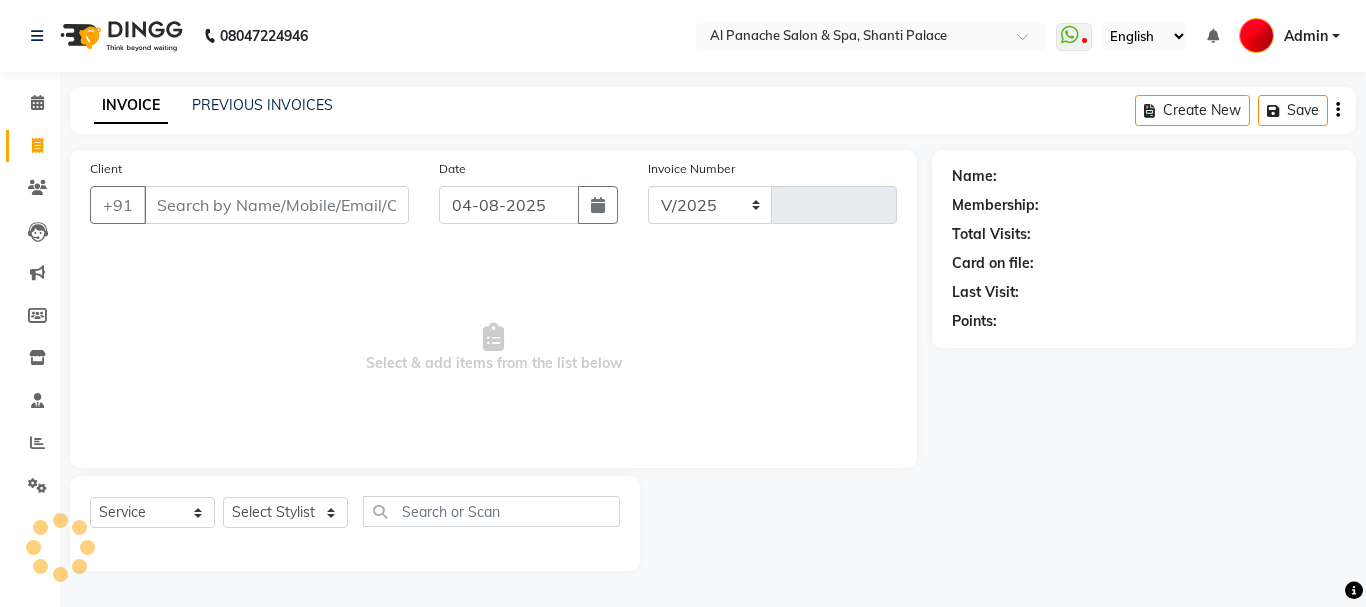 select on "751" 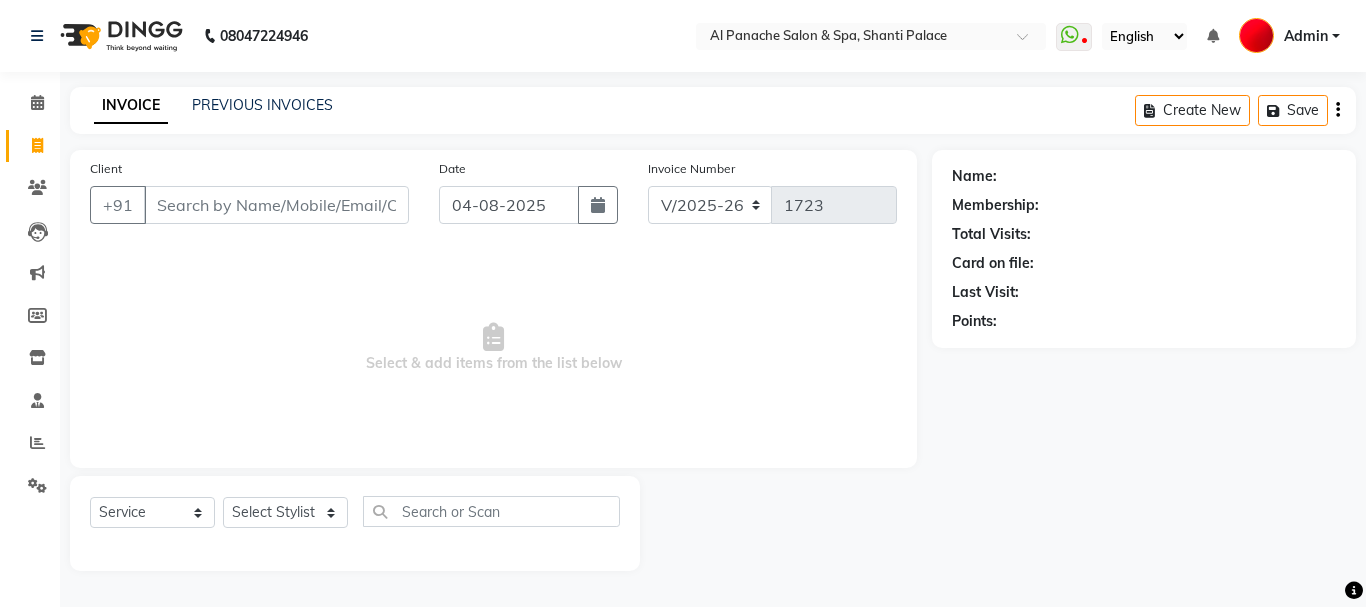 click on "PREVIOUS INVOICES" 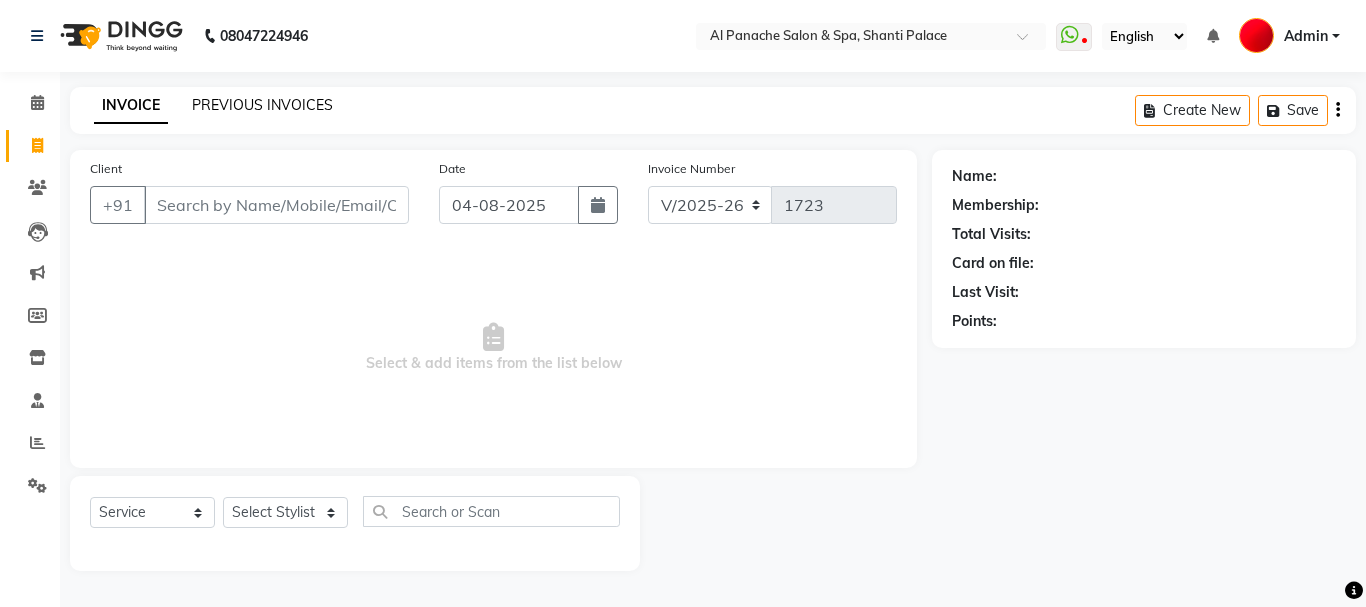 click on "PREVIOUS INVOICES" 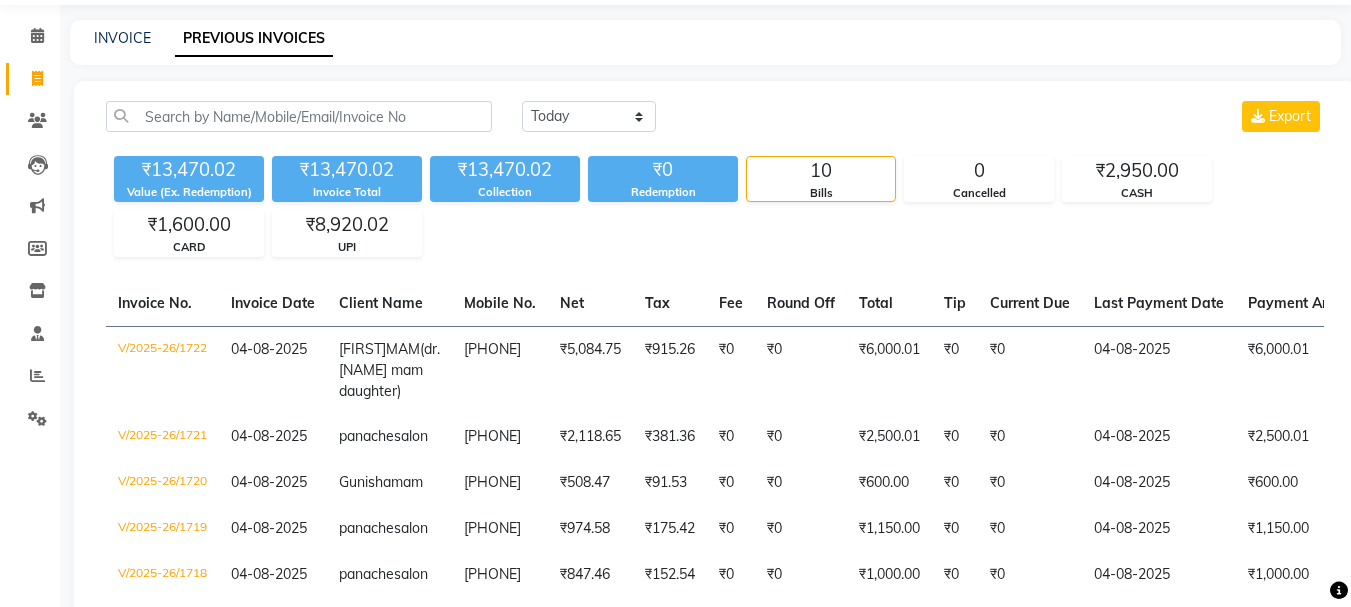 scroll, scrollTop: 69, scrollLeft: 0, axis: vertical 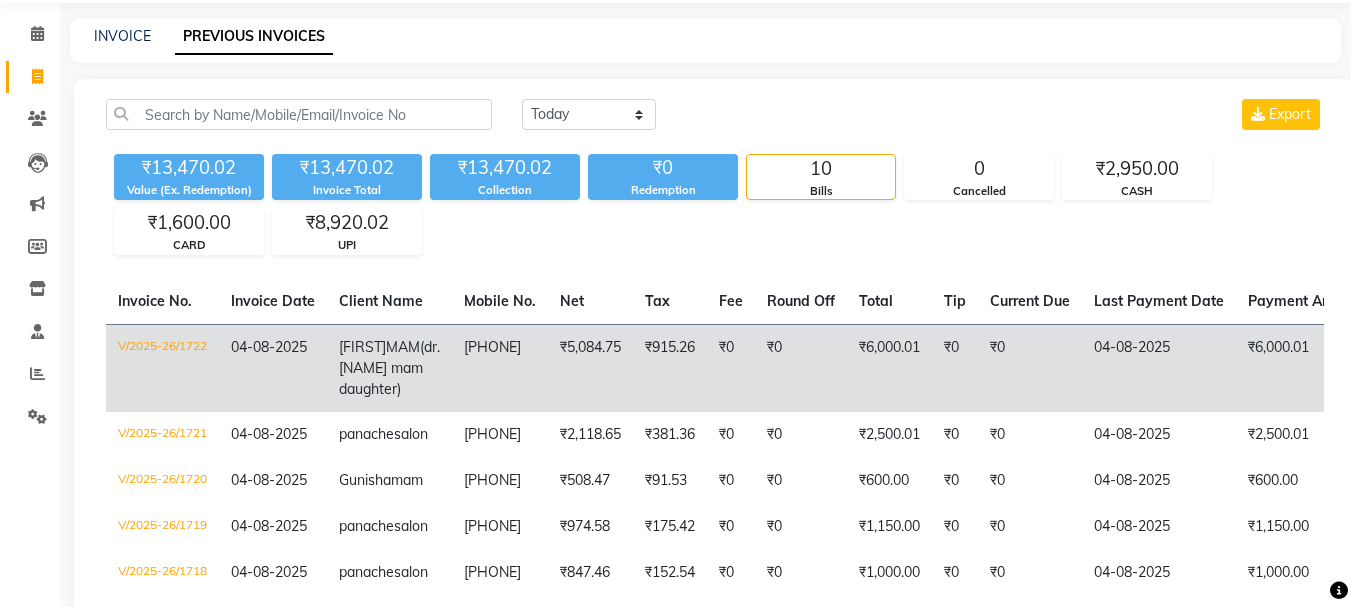 click on "₹0" 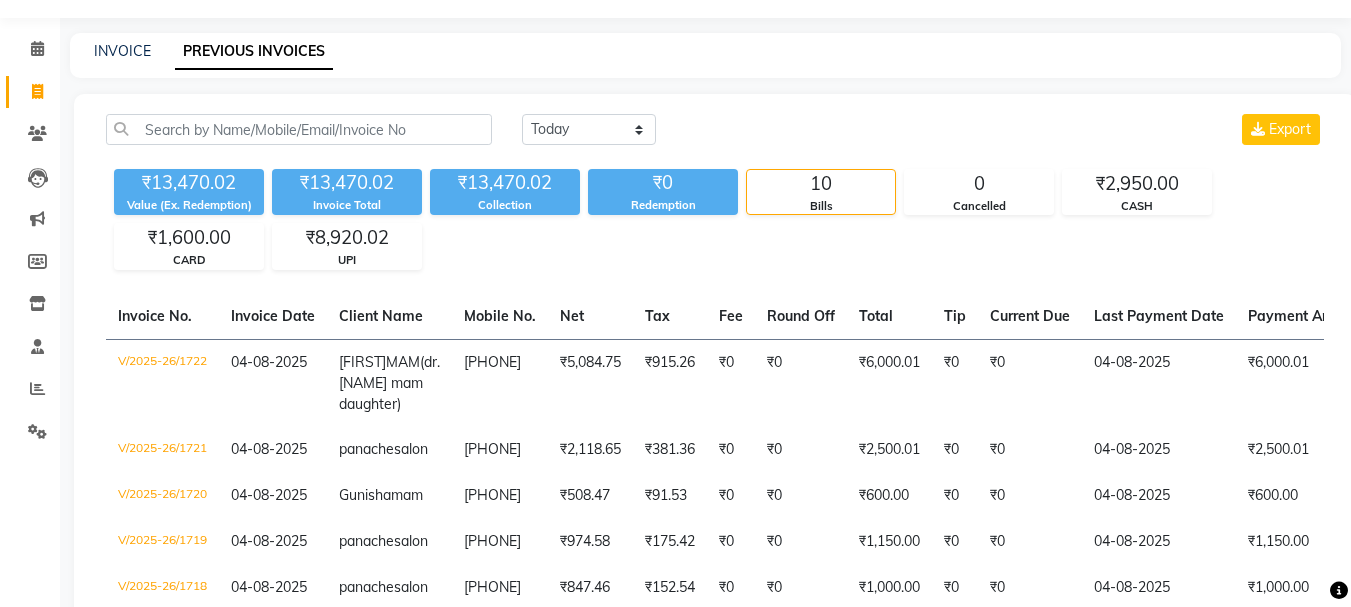 scroll, scrollTop: 0, scrollLeft: 0, axis: both 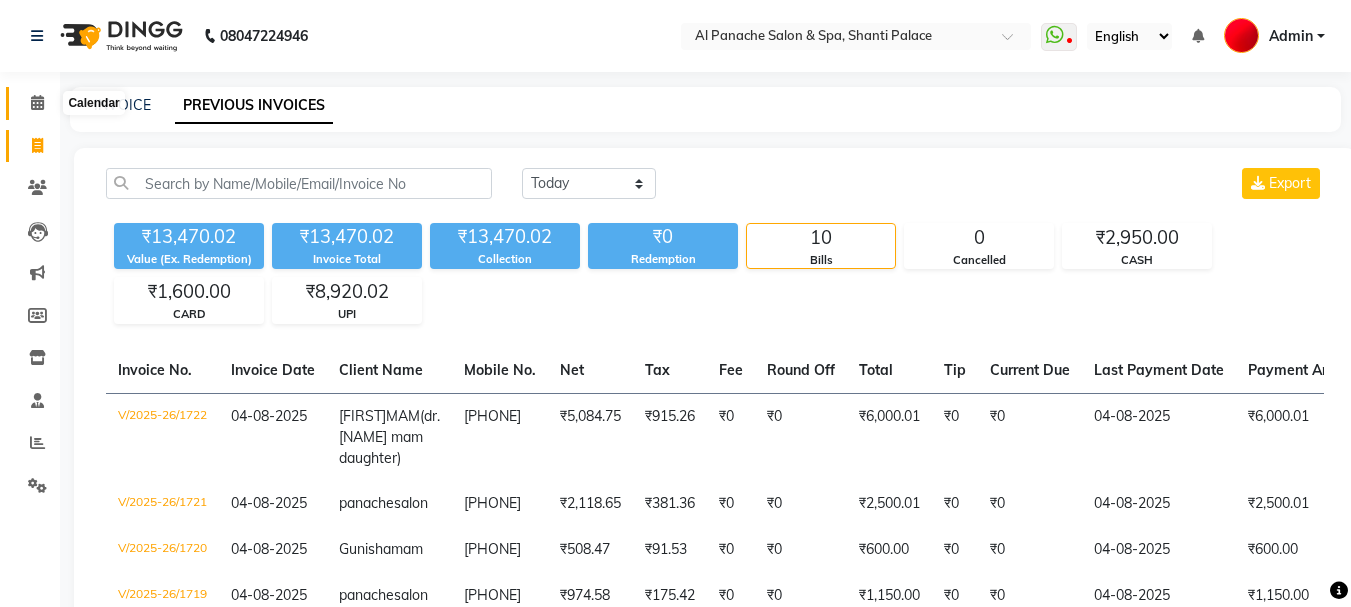 click 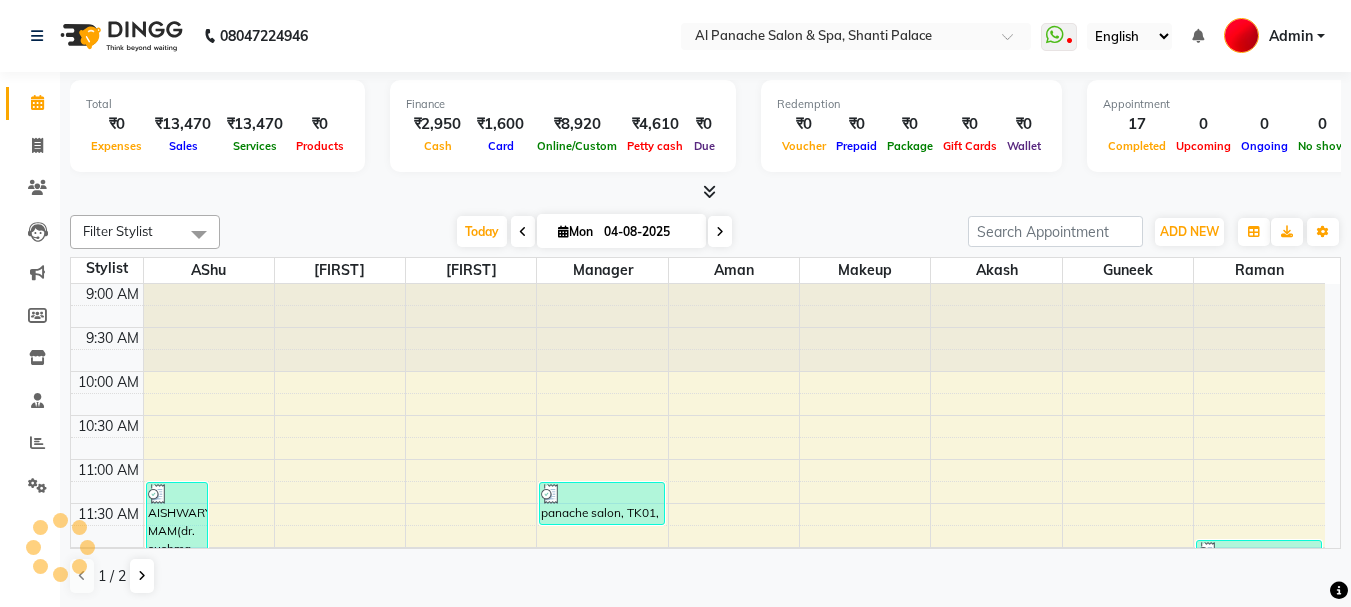scroll, scrollTop: 0, scrollLeft: 0, axis: both 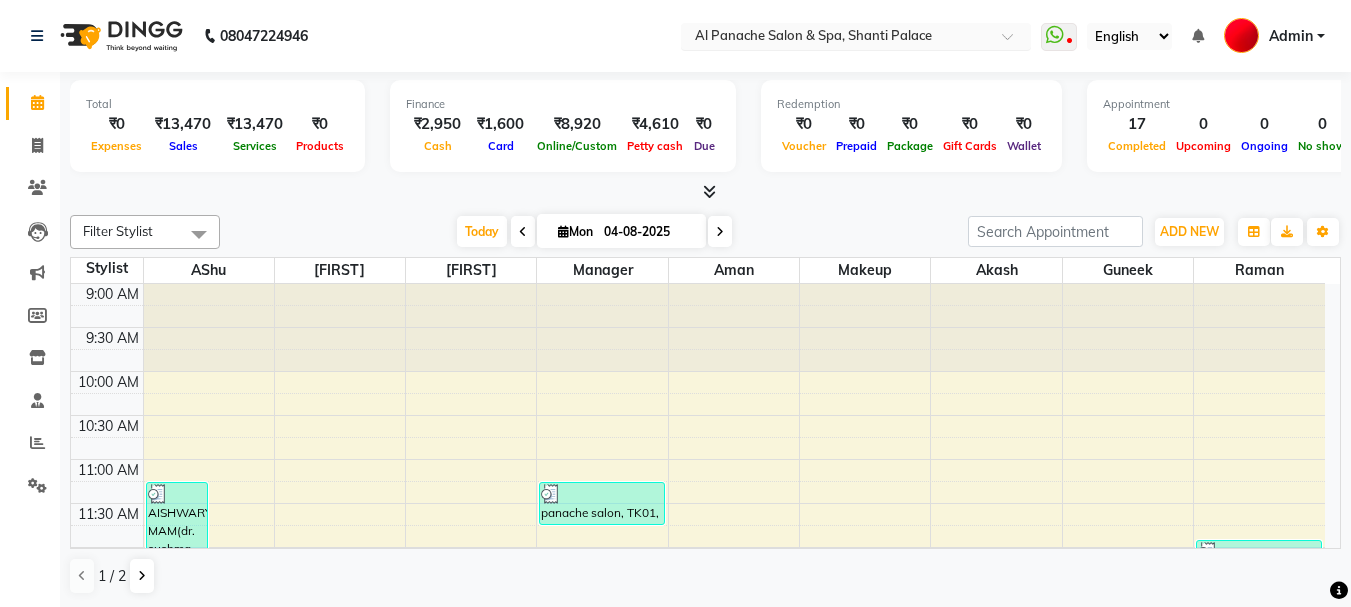 click at bounding box center (836, 38) 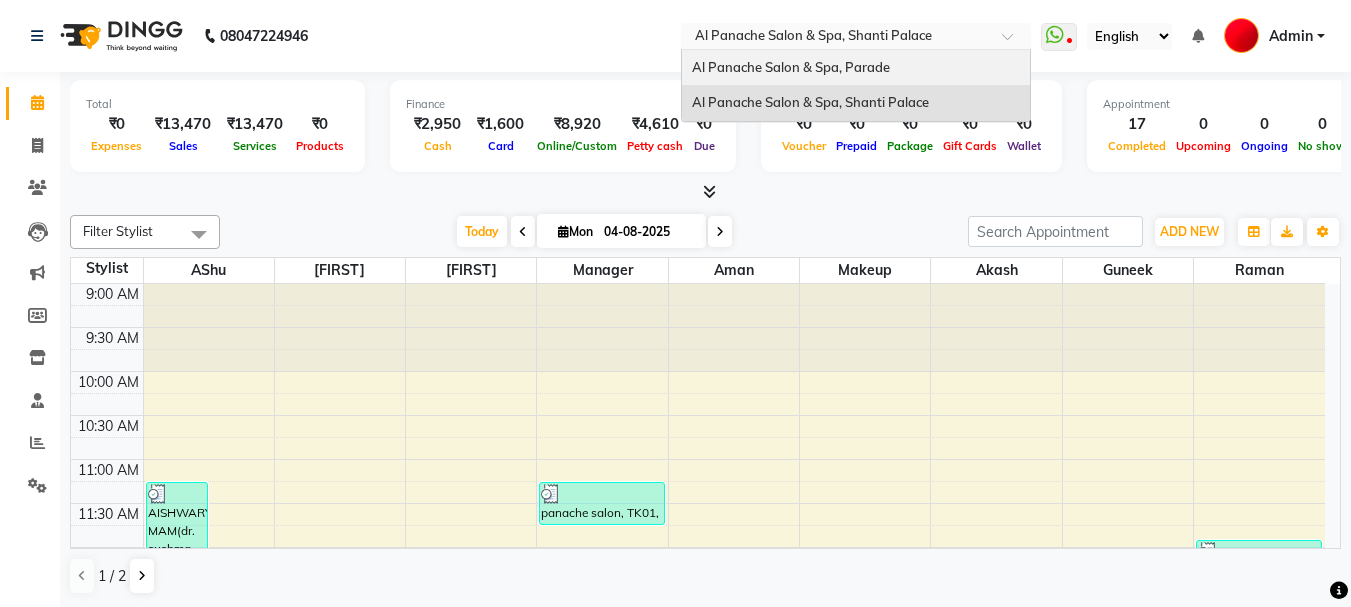 click on "Al Panache Salon & Spa, Parade" at bounding box center (791, 67) 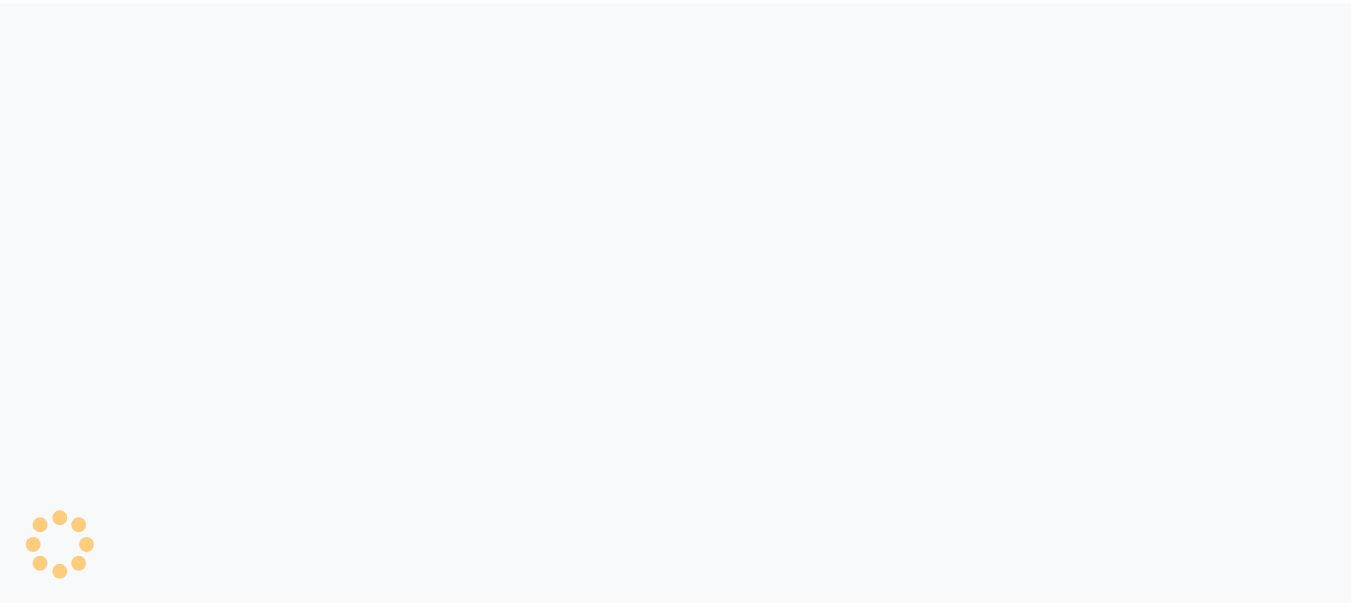 scroll, scrollTop: 0, scrollLeft: 0, axis: both 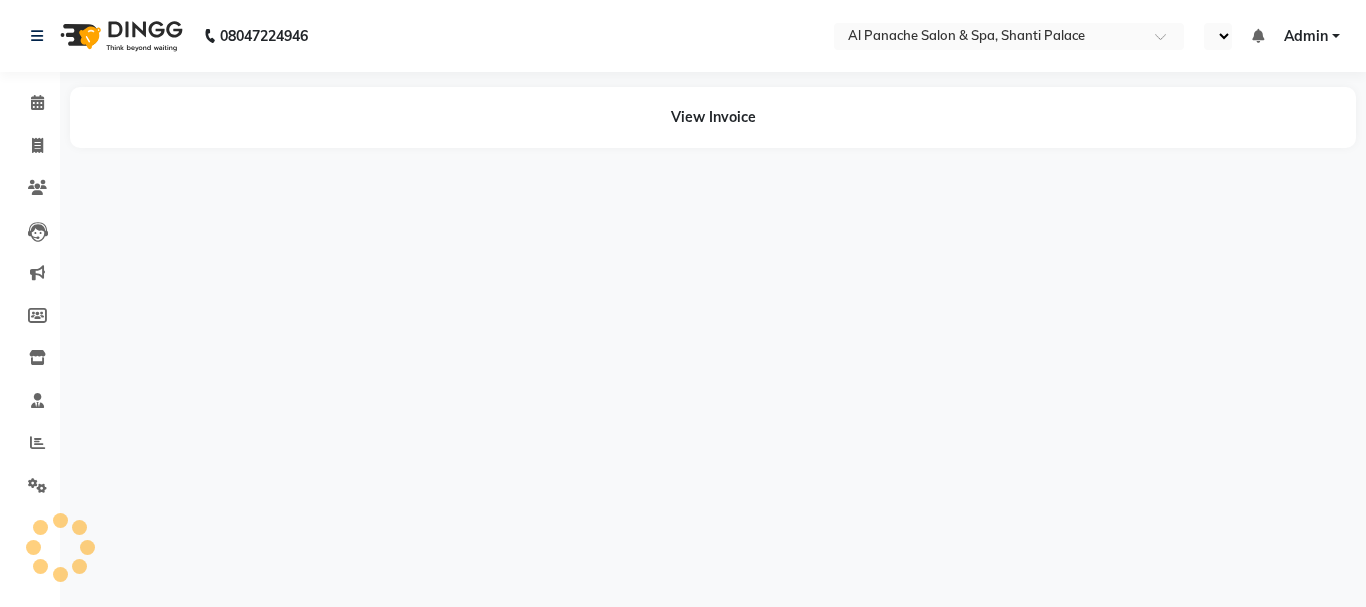 select on "en" 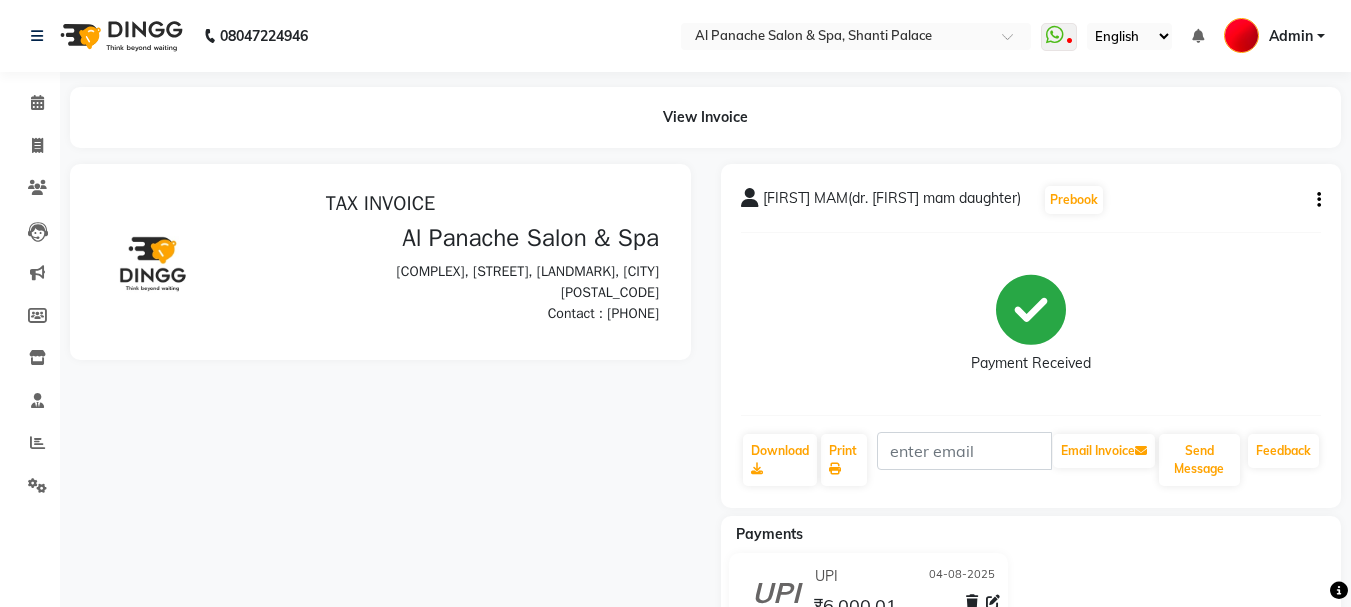 scroll, scrollTop: 0, scrollLeft: 0, axis: both 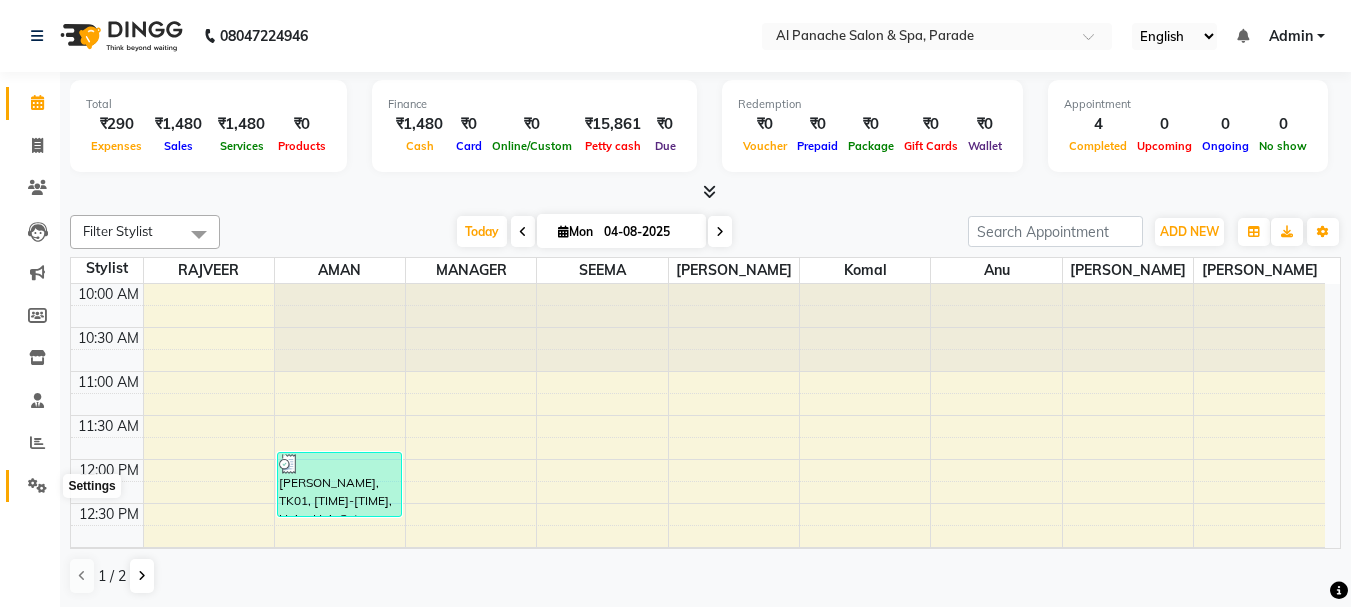 click 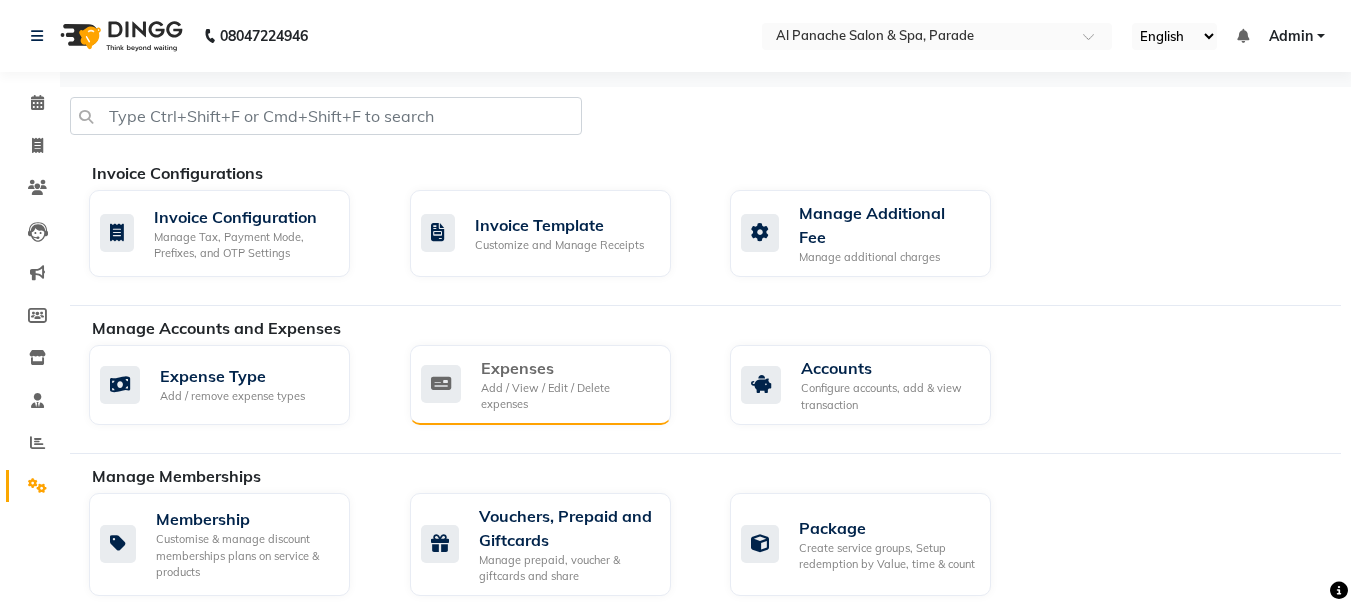 click on "Expenses Add / View / Edit / Delete expenses" 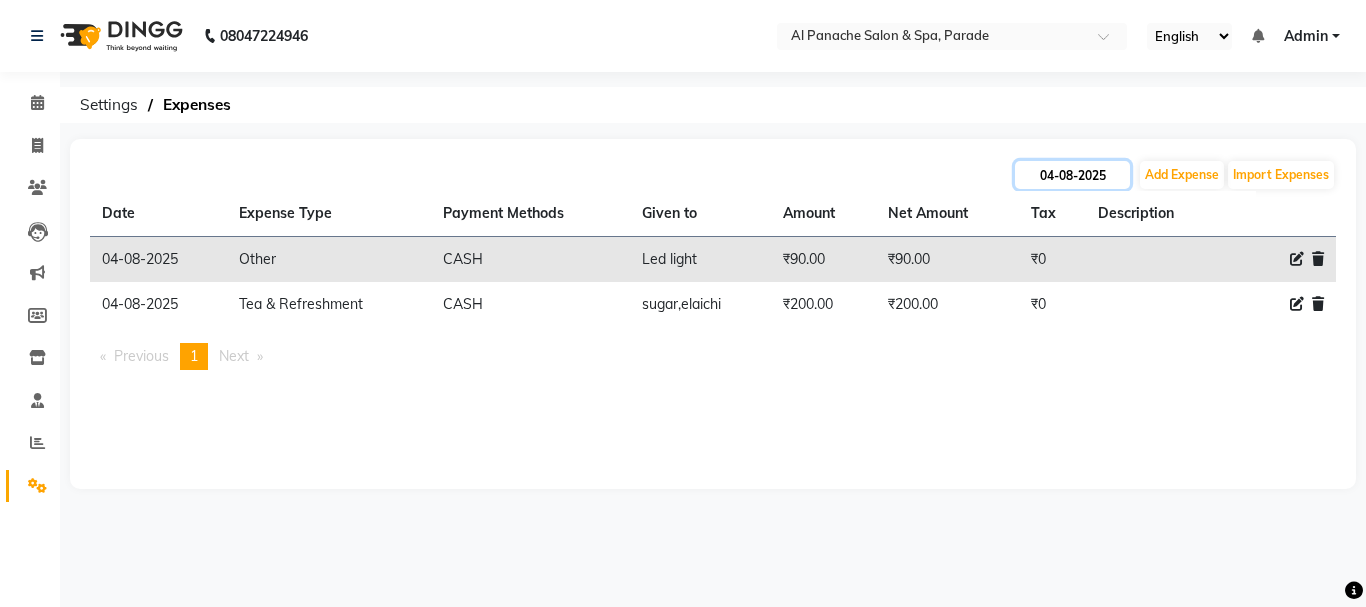 click on "04-08-2025" 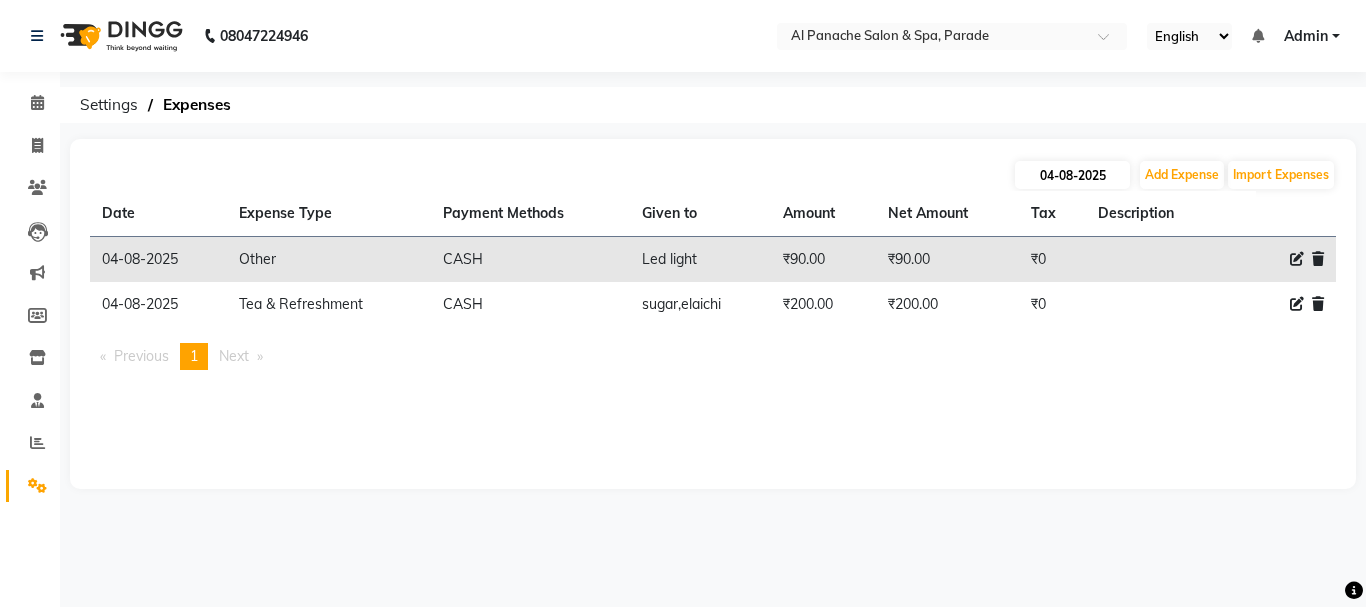 select on "8" 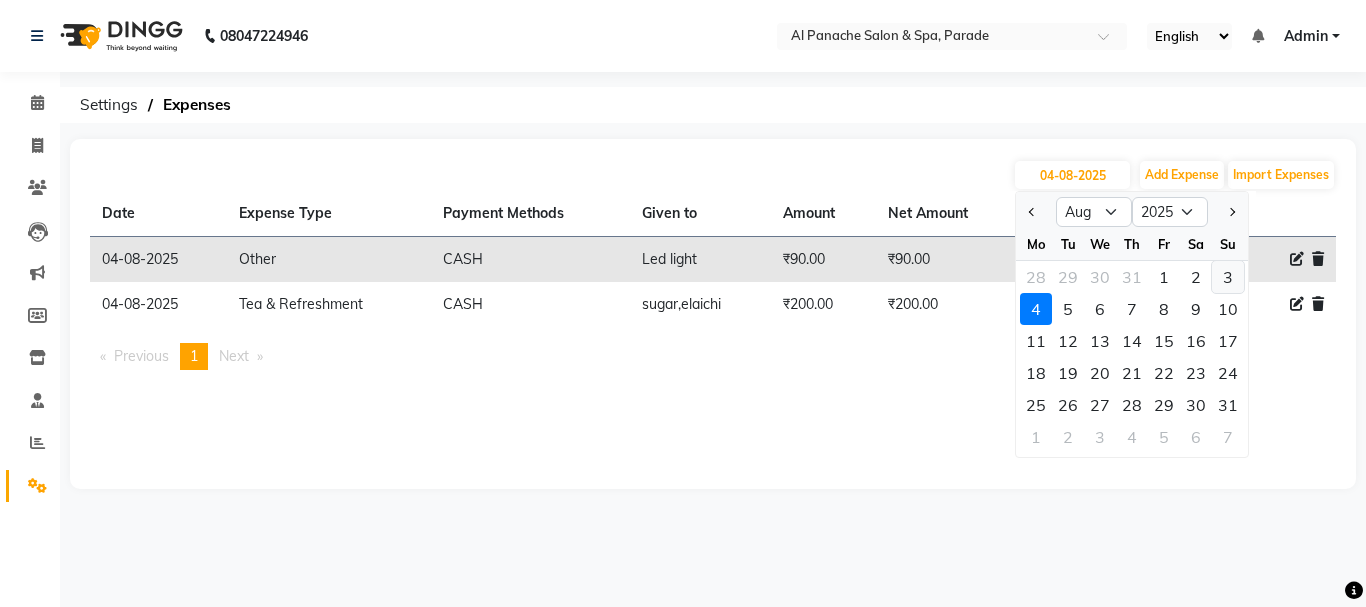 click on "3" 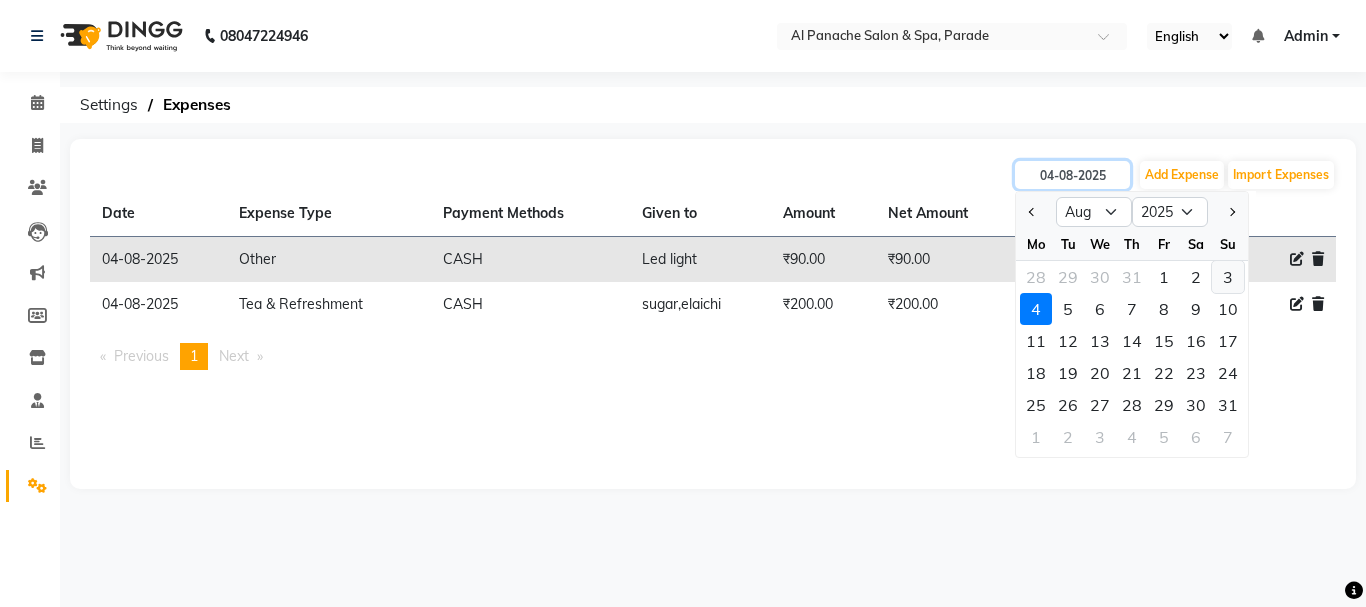 type on "03-08-2025" 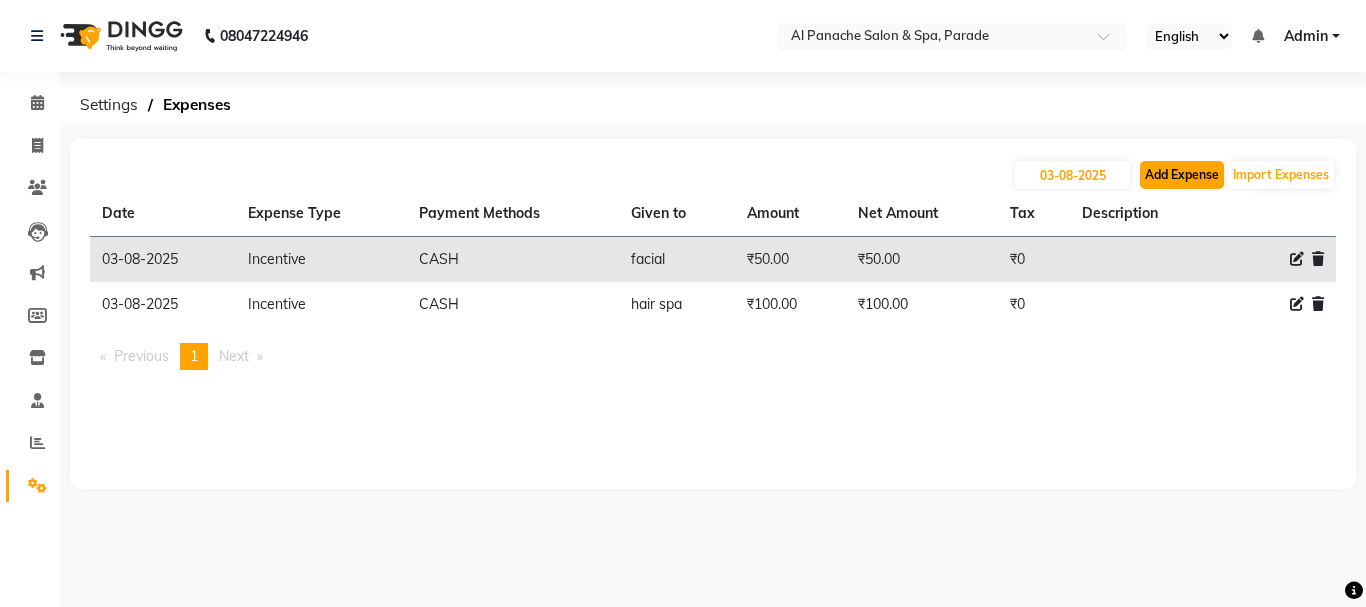 click on "Add Expense" 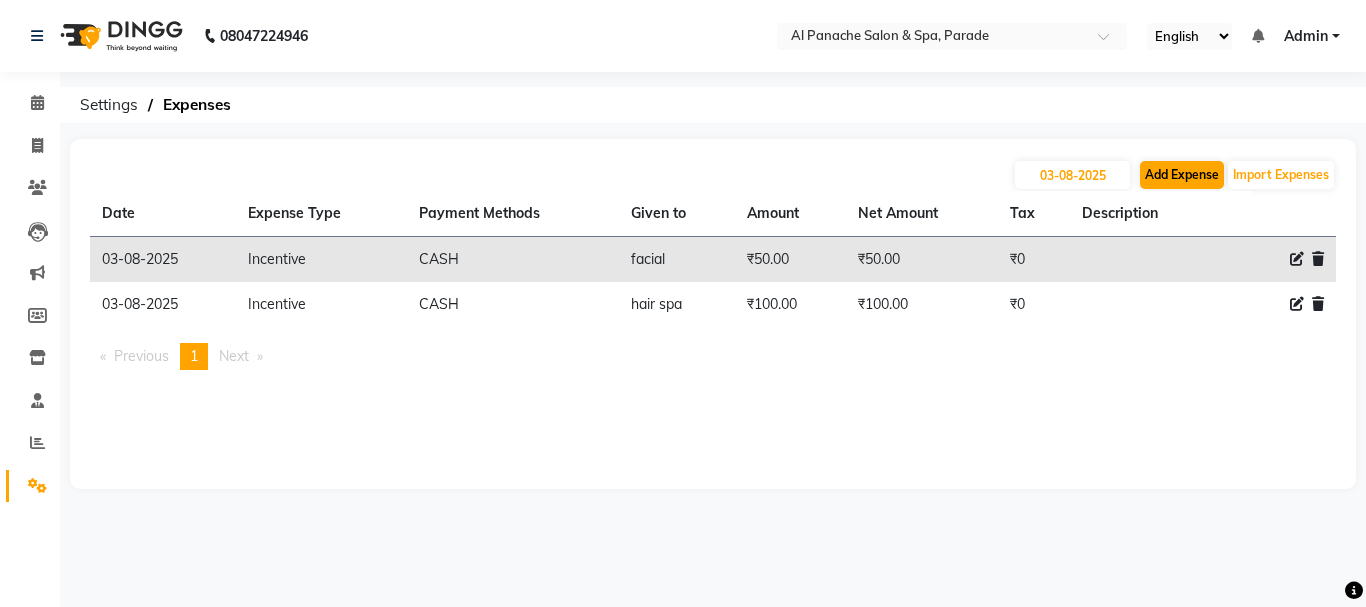 select on "1" 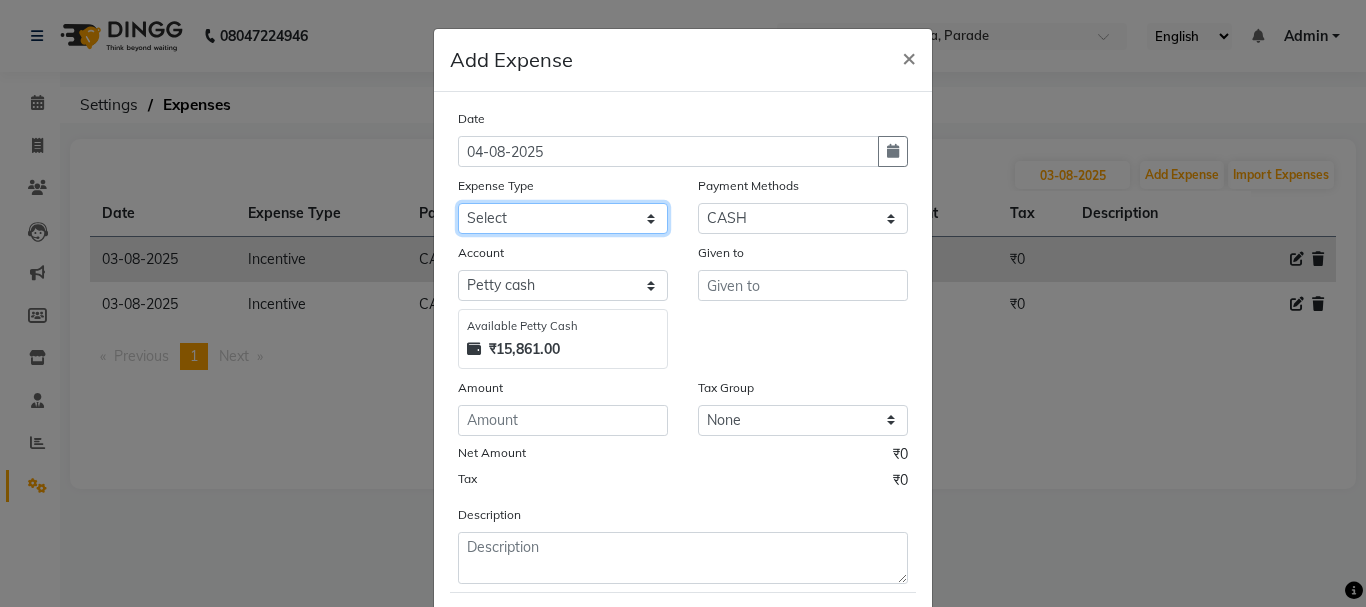 click on "Select Advance Salary Bank charges Car maintenance  Cash transfer to bank Cash transfer to hub Client Snacks Equipment Fuel Govt fee Incentive Insurance International purchase Loan Repayment Maintenance Marketing Miscellaneous MRA Other Pantry Payment Pooja Box Product Rent Salary Staff Snacks Tax Tea & Refreshment Utilities water bottle Wipes" 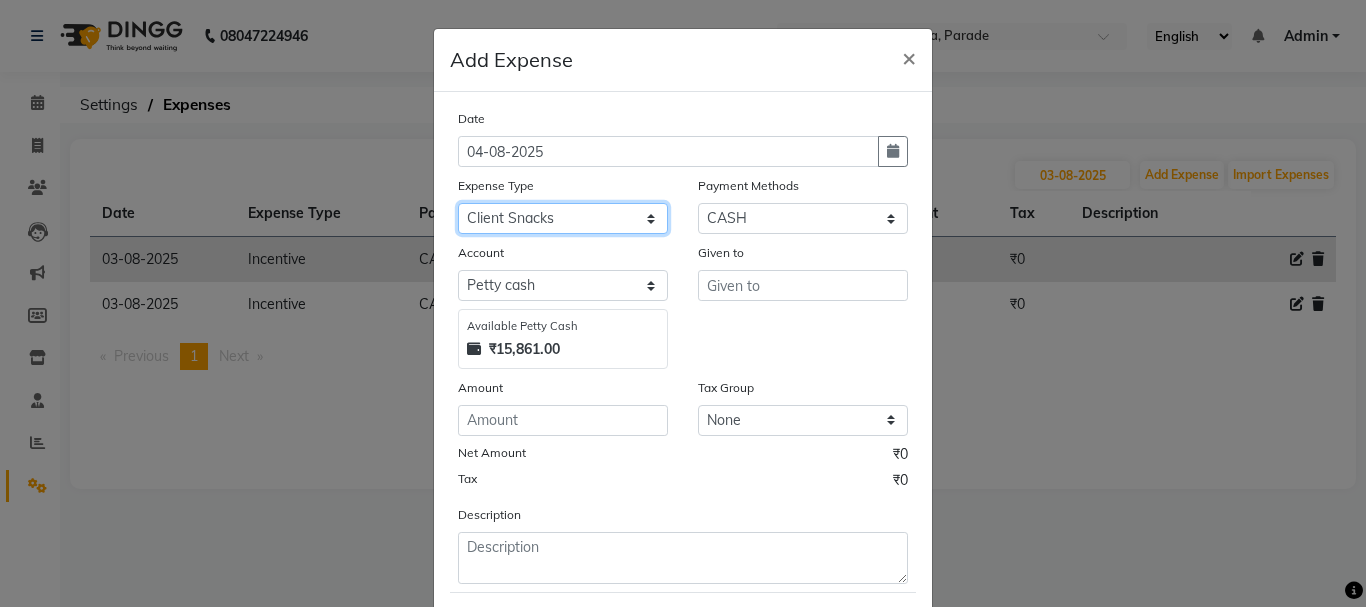 click on "Select Advance Salary Bank charges Car maintenance  Cash transfer to bank Cash transfer to hub Client Snacks Equipment Fuel Govt fee Incentive Insurance International purchase Loan Repayment Maintenance Marketing Miscellaneous MRA Other Pantry Payment Pooja Box Product Rent Salary Staff Snacks Tax Tea & Refreshment Utilities water bottle Wipes" 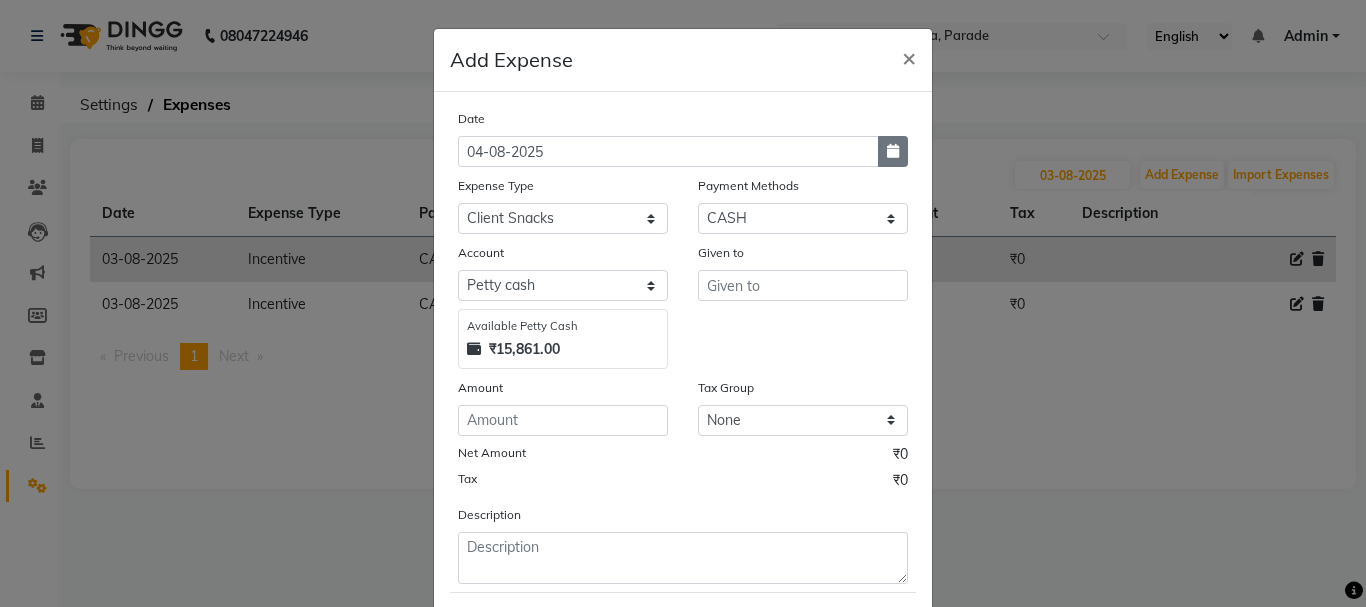 click 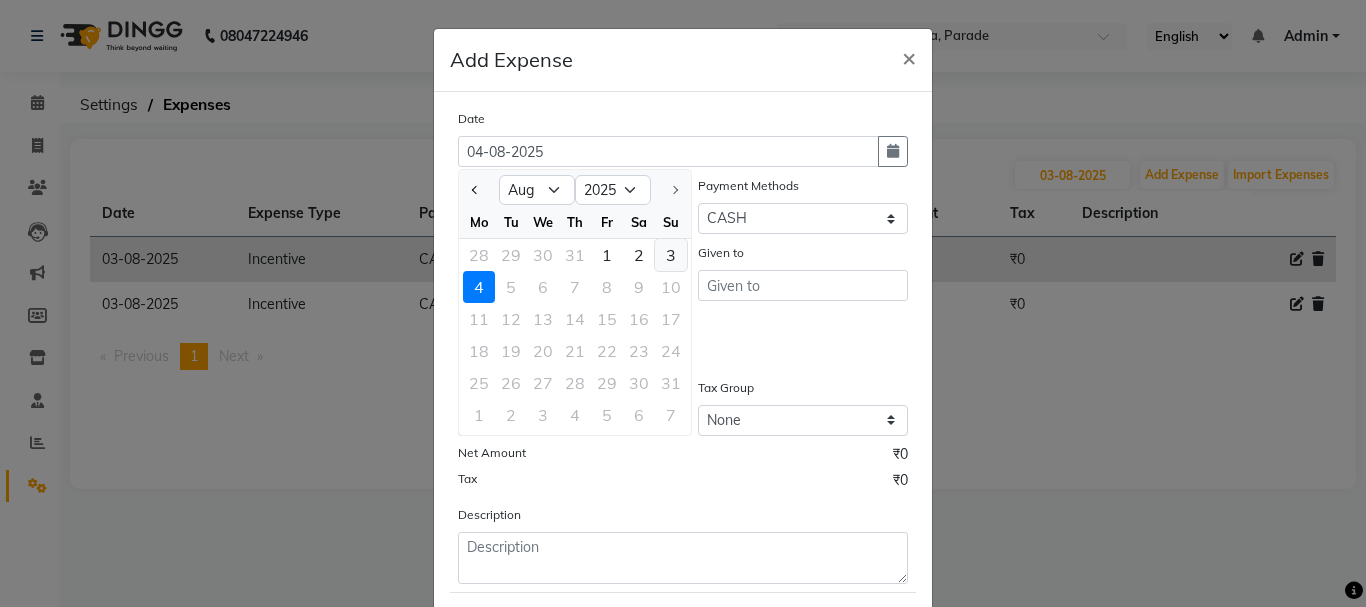 click on "3" 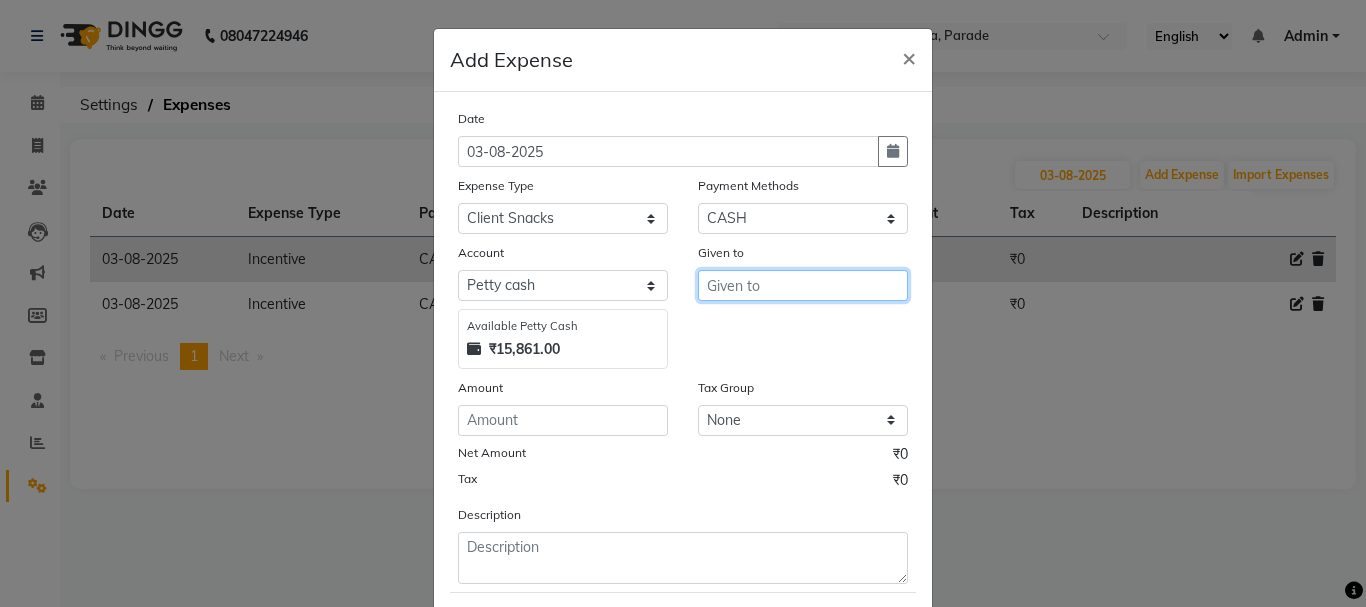 click at bounding box center (803, 285) 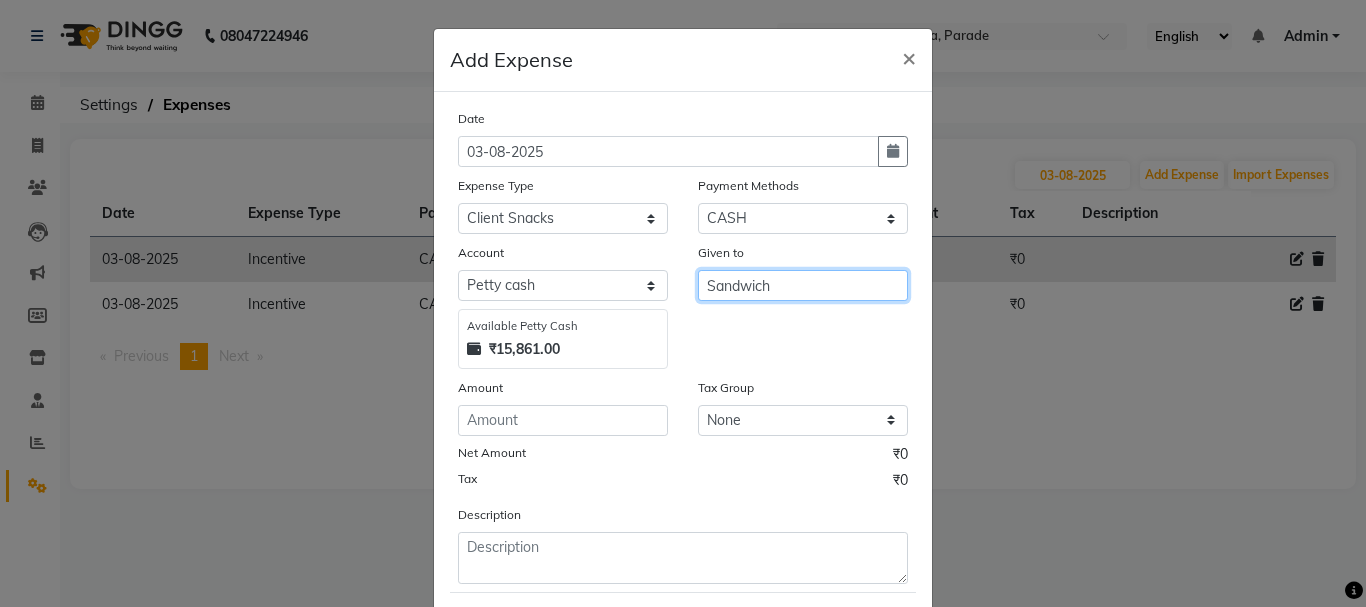 type on "Sandwich" 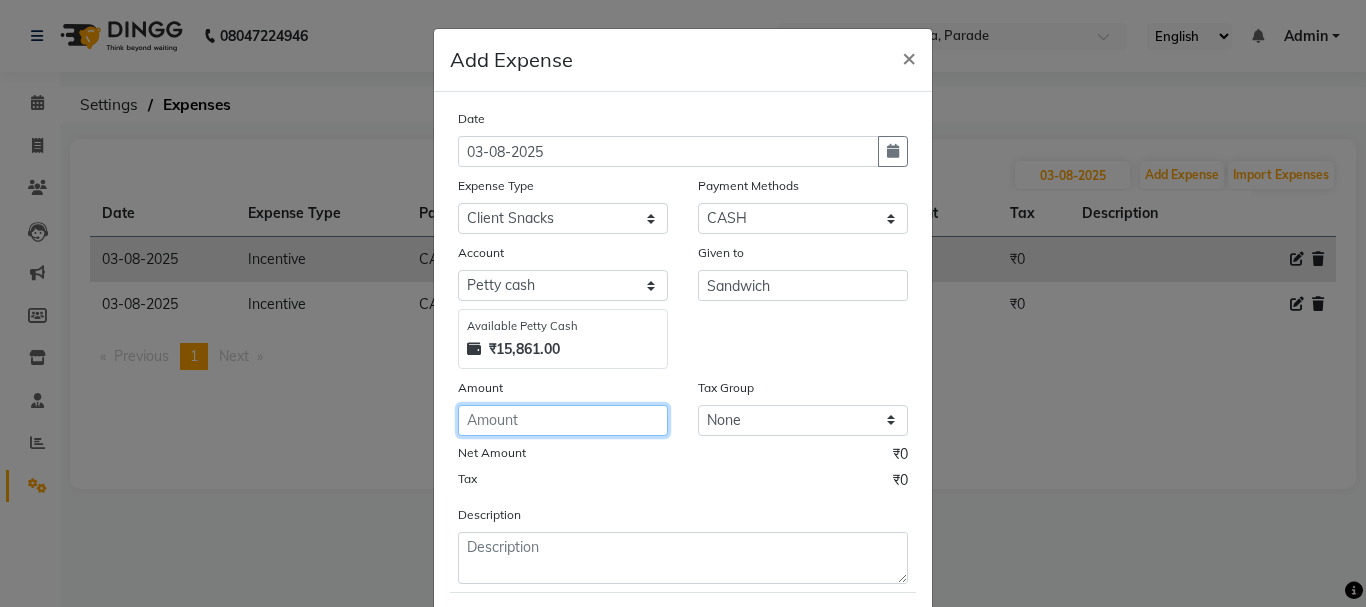click 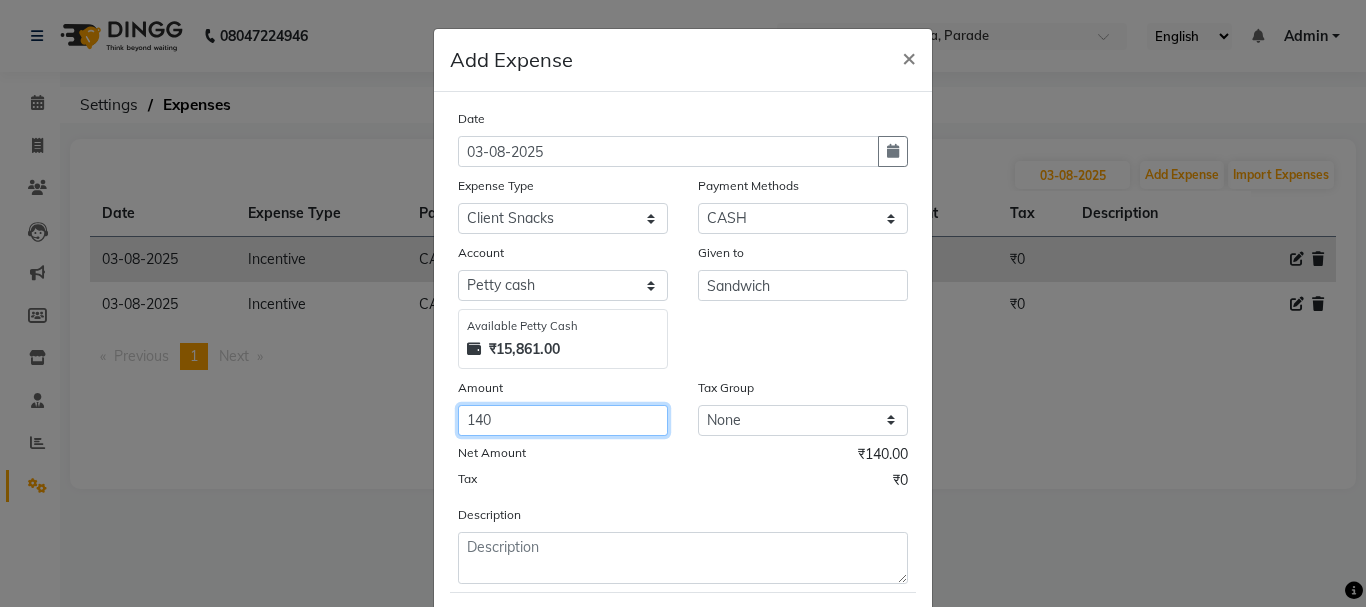 type on "140" 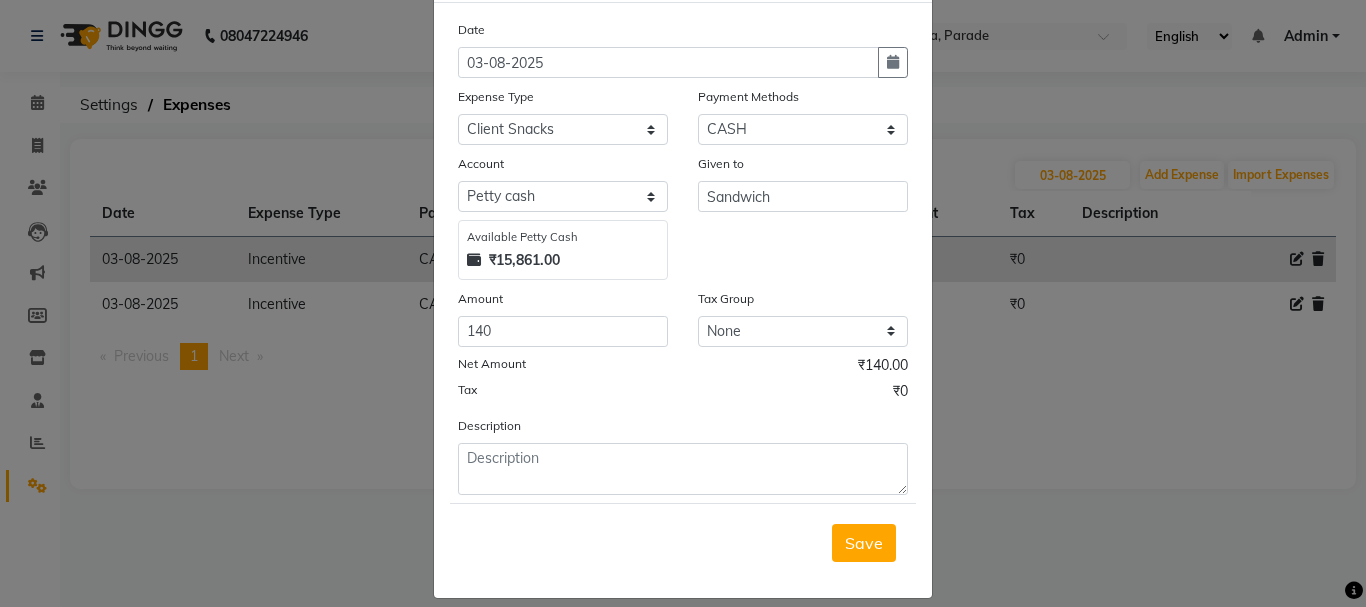 scroll, scrollTop: 109, scrollLeft: 0, axis: vertical 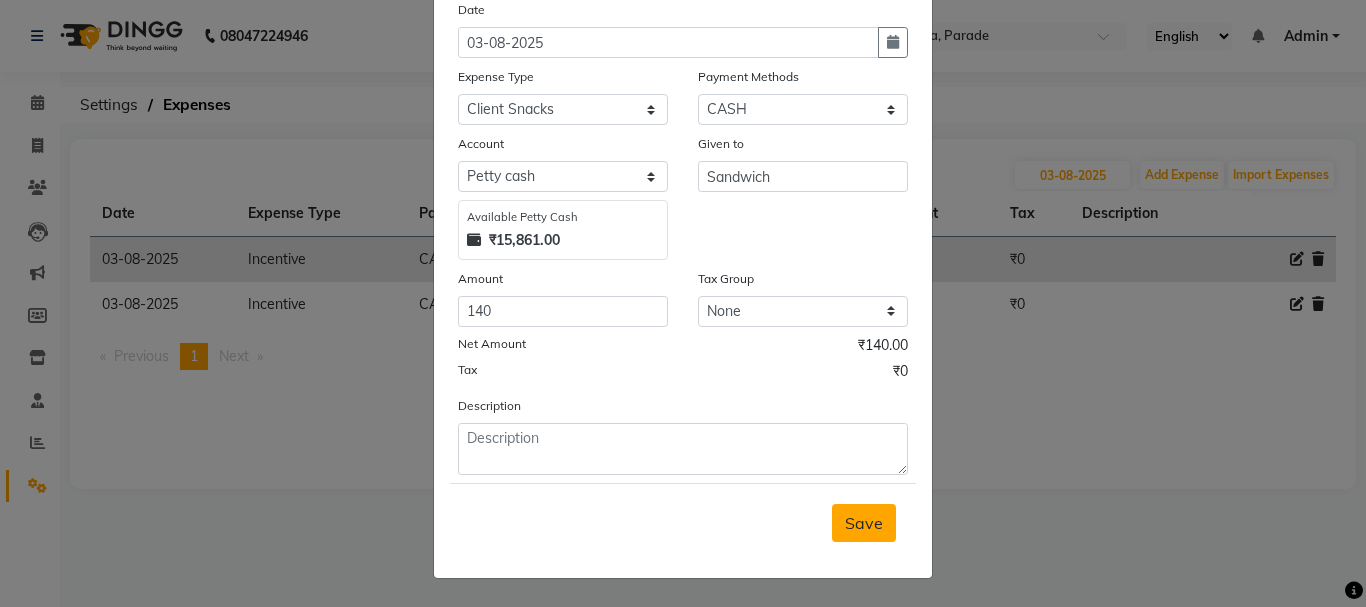 click on "Save" at bounding box center [864, 523] 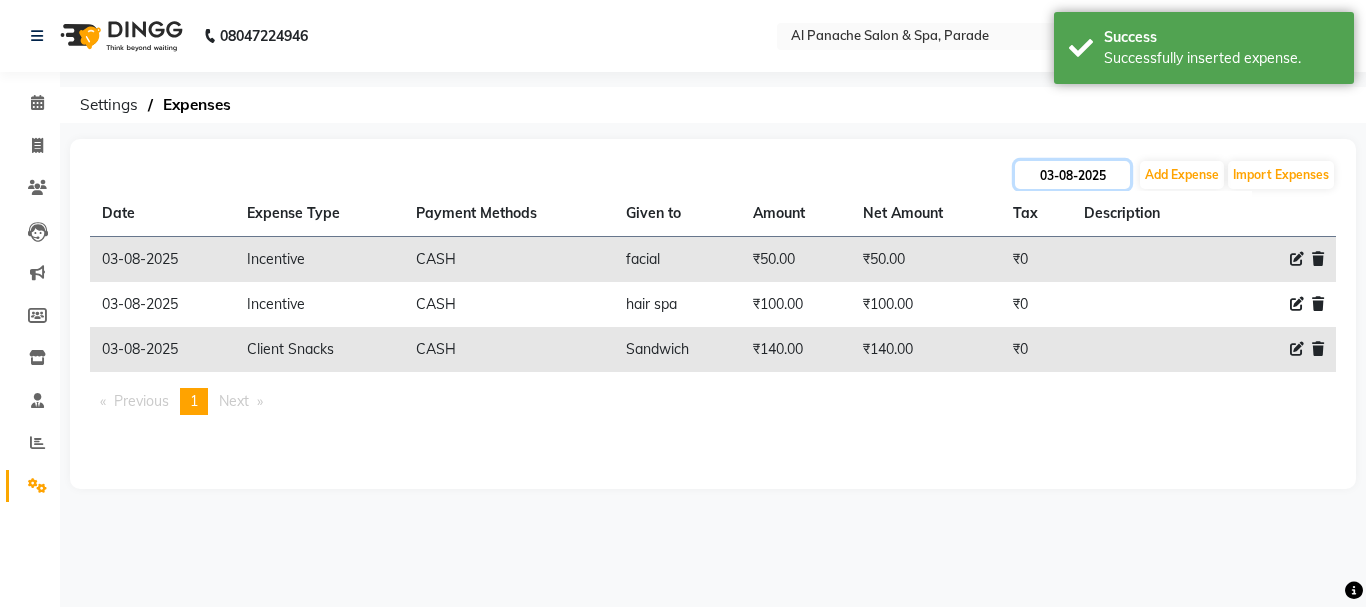 click on "03-08-2025" 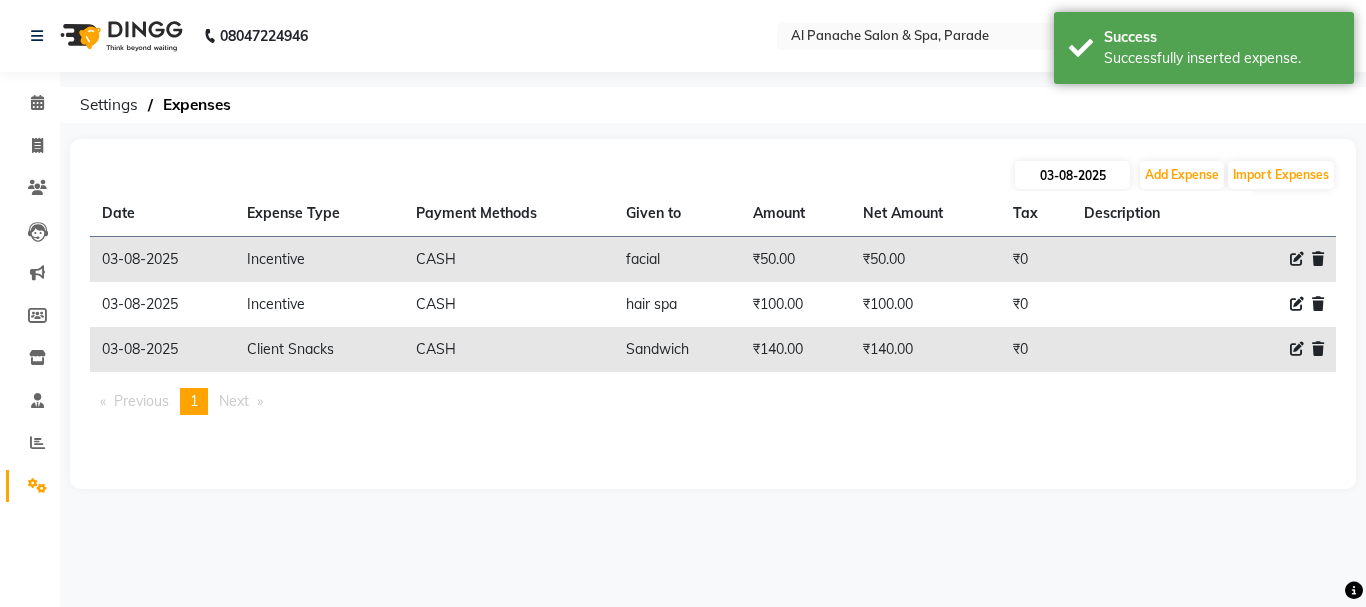 select on "8" 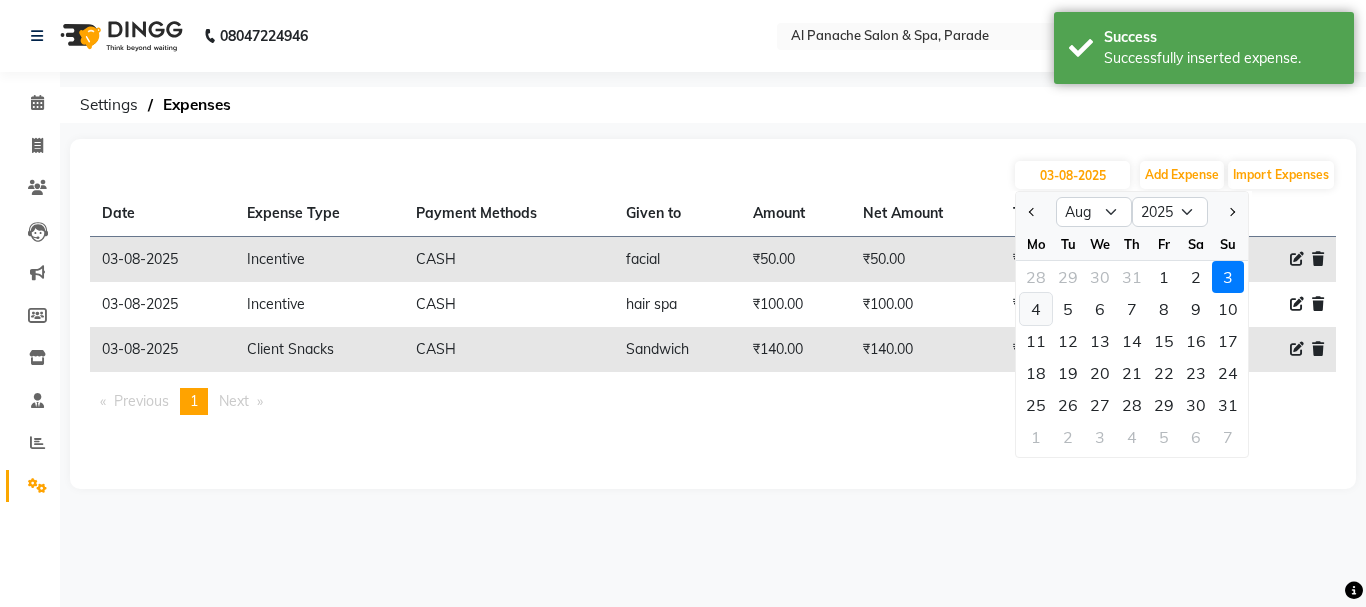 click on "4" 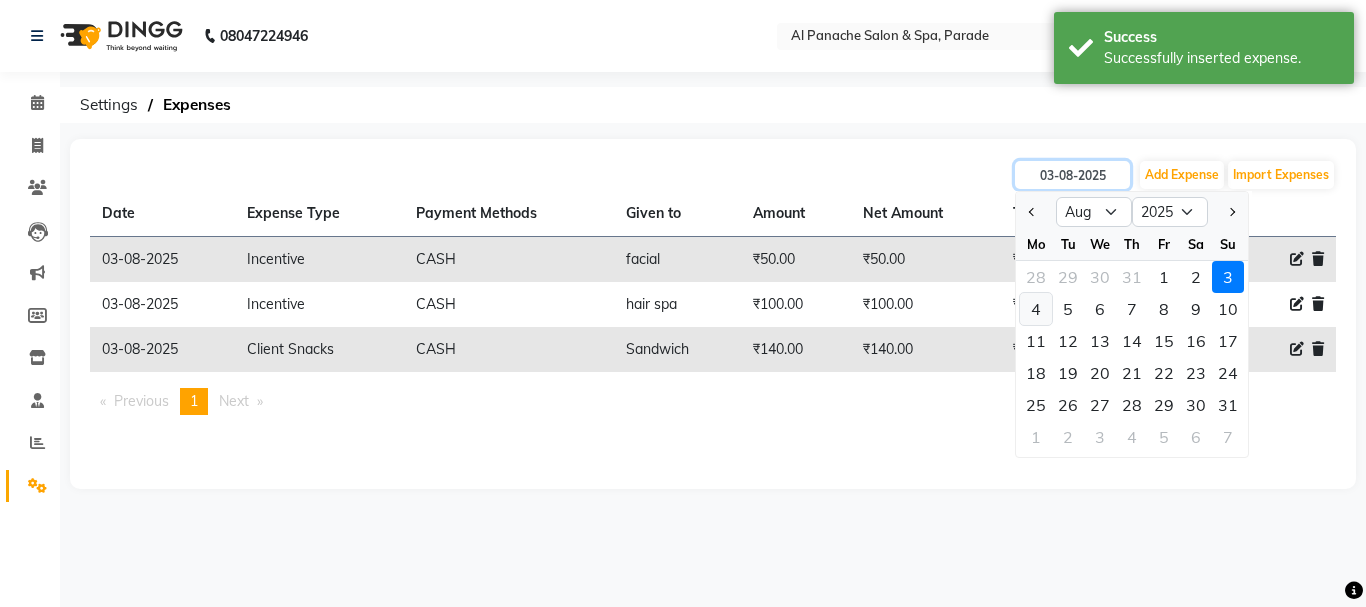 type on "04-08-2025" 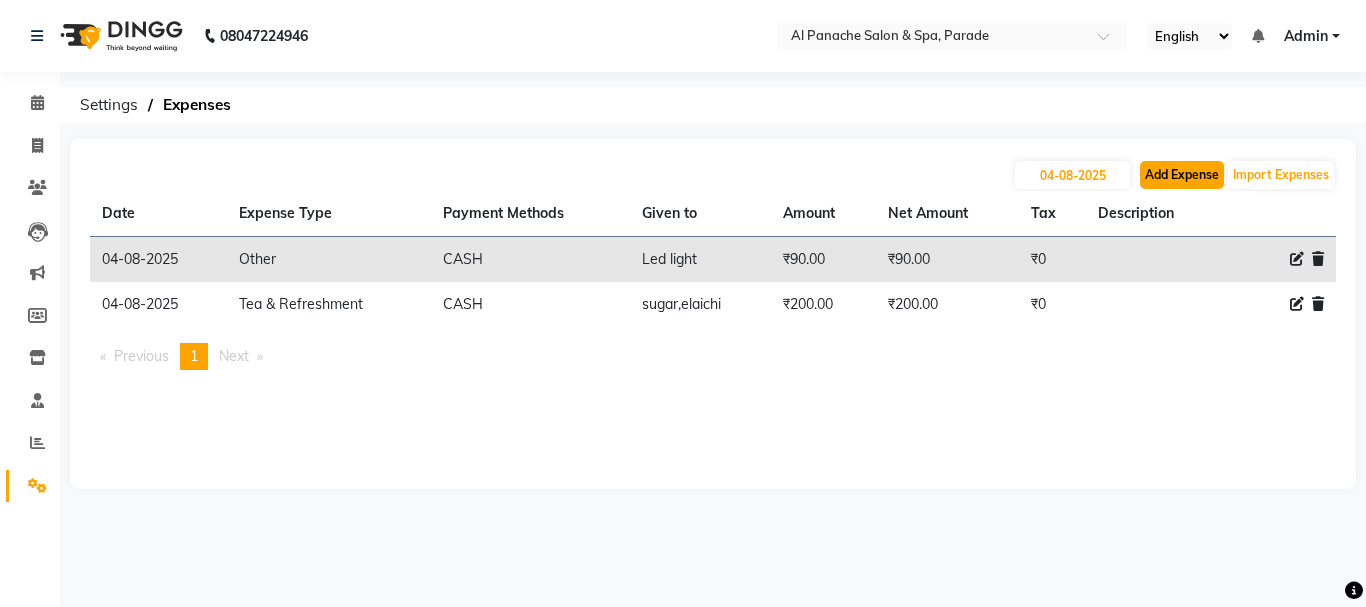 click on "Add Expense" 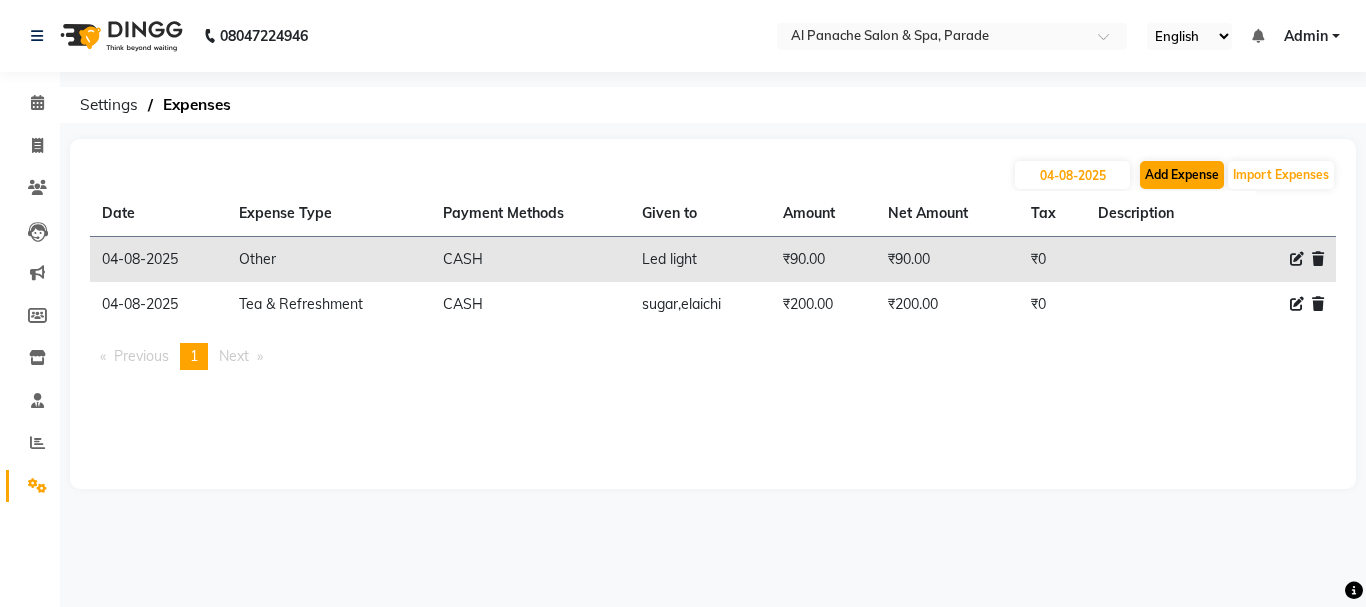 select on "1" 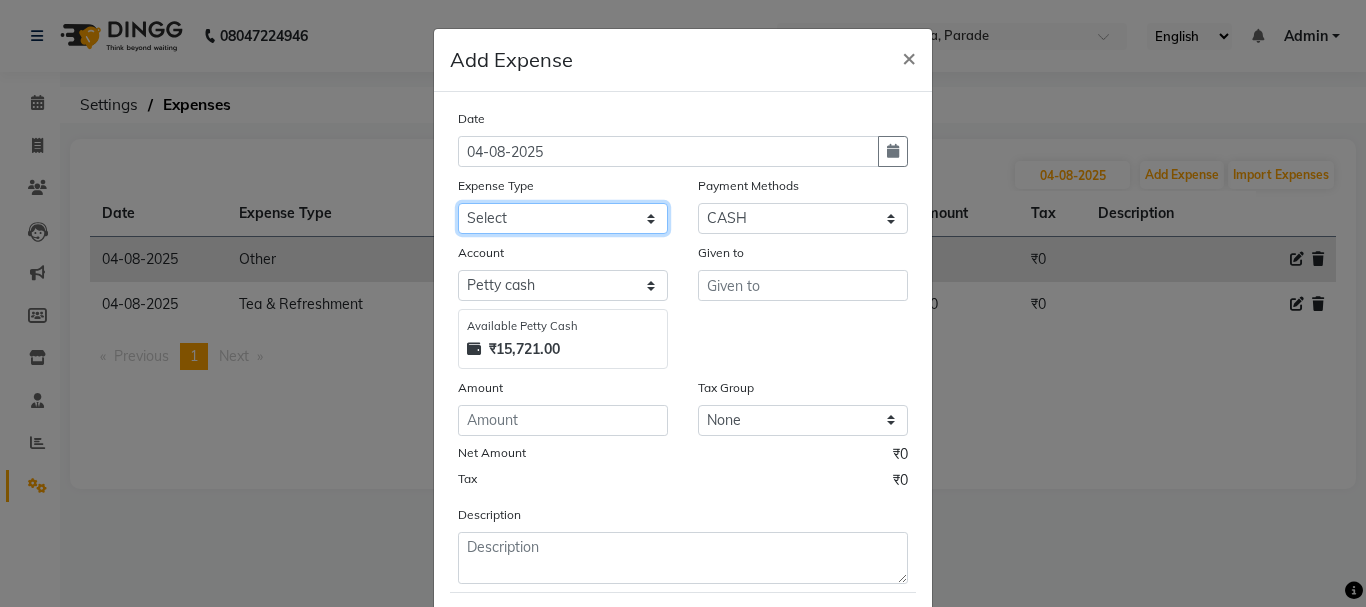 click on "Select Advance Salary Bank charges Car maintenance  Cash transfer to bank Cash transfer to hub Client Snacks Equipment Fuel Govt fee Incentive Insurance International purchase Loan Repayment Maintenance Marketing Miscellaneous MRA Other Pantry Payment Pooja Box Product Rent Salary Staff Snacks Tax Tea & Refreshment Utilities water bottle Wipes" 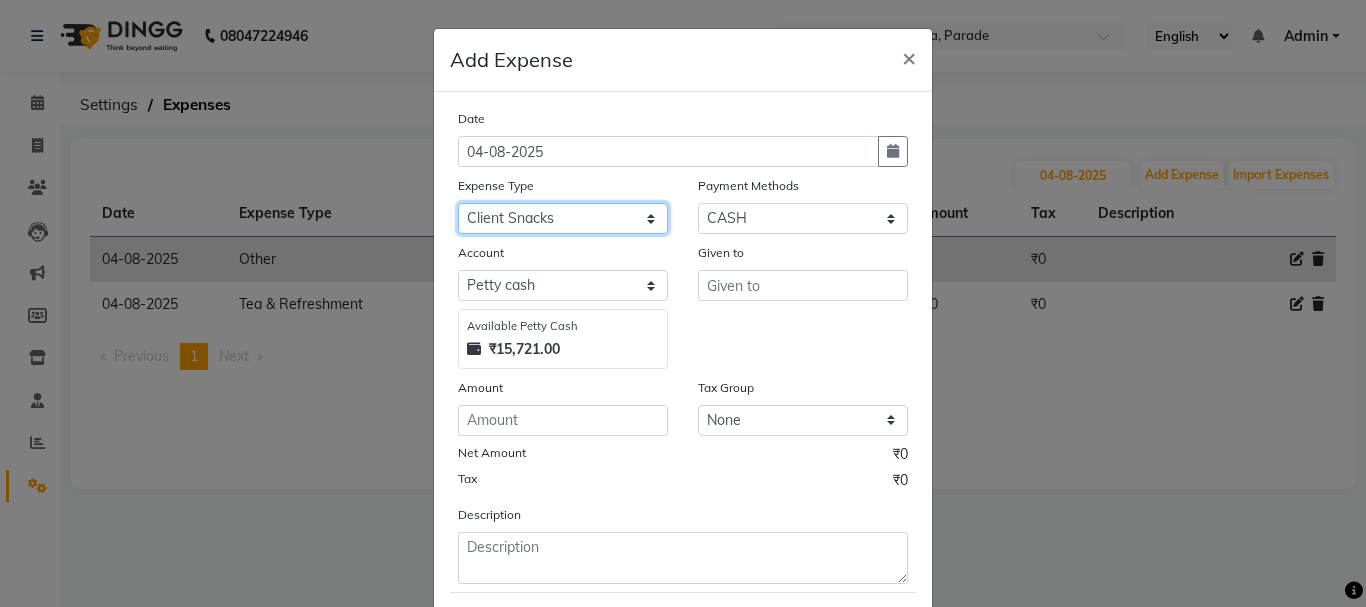 click on "Select Advance Salary Bank charges Car maintenance  Cash transfer to bank Cash transfer to hub Client Snacks Equipment Fuel Govt fee Incentive Insurance International purchase Loan Repayment Maintenance Marketing Miscellaneous MRA Other Pantry Payment Pooja Box Product Rent Salary Staff Snacks Tax Tea & Refreshment Utilities water bottle Wipes" 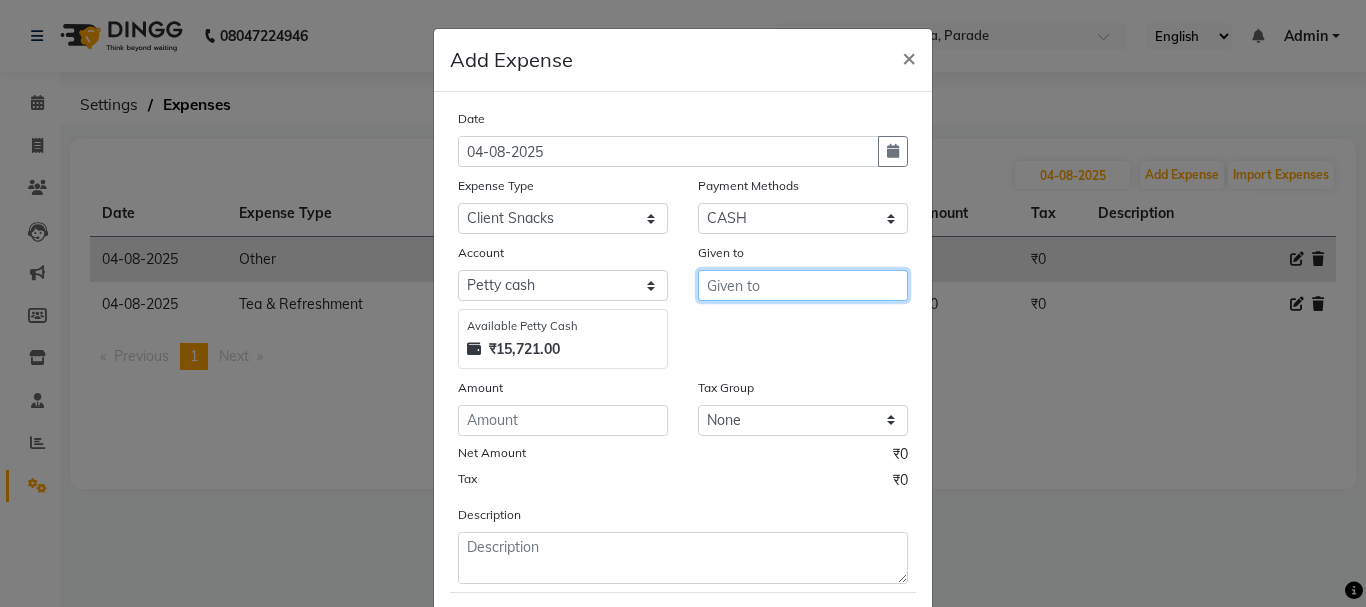 click at bounding box center [803, 285] 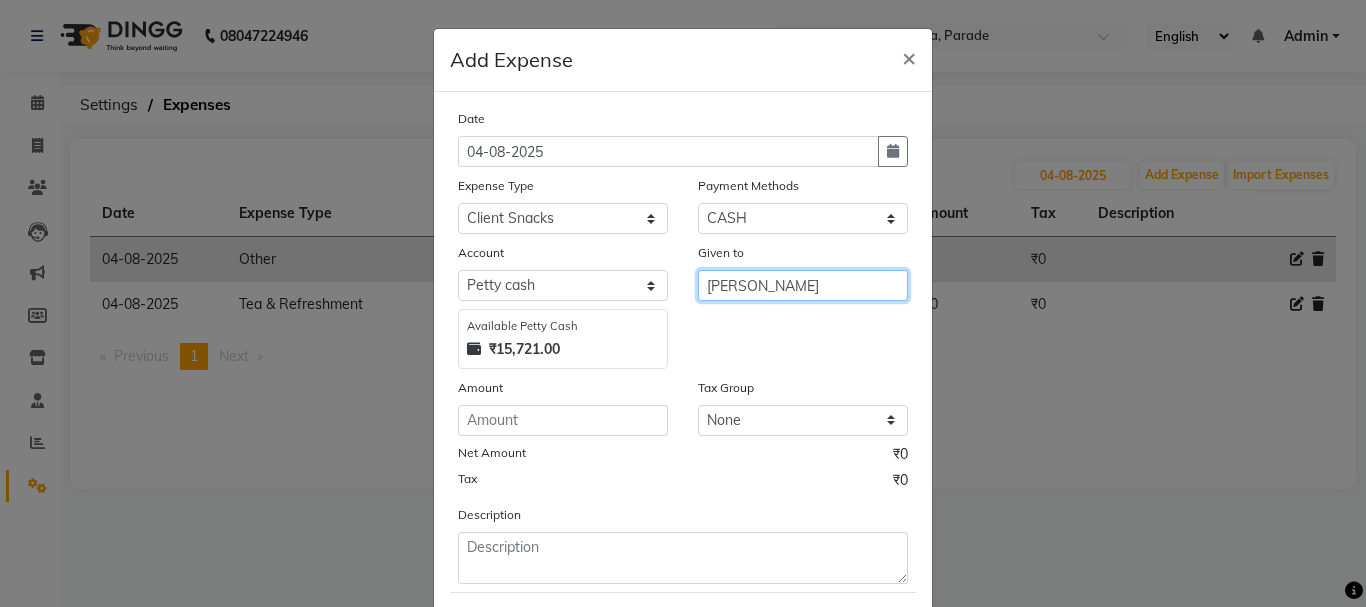 type on "[PERSON_NAME]" 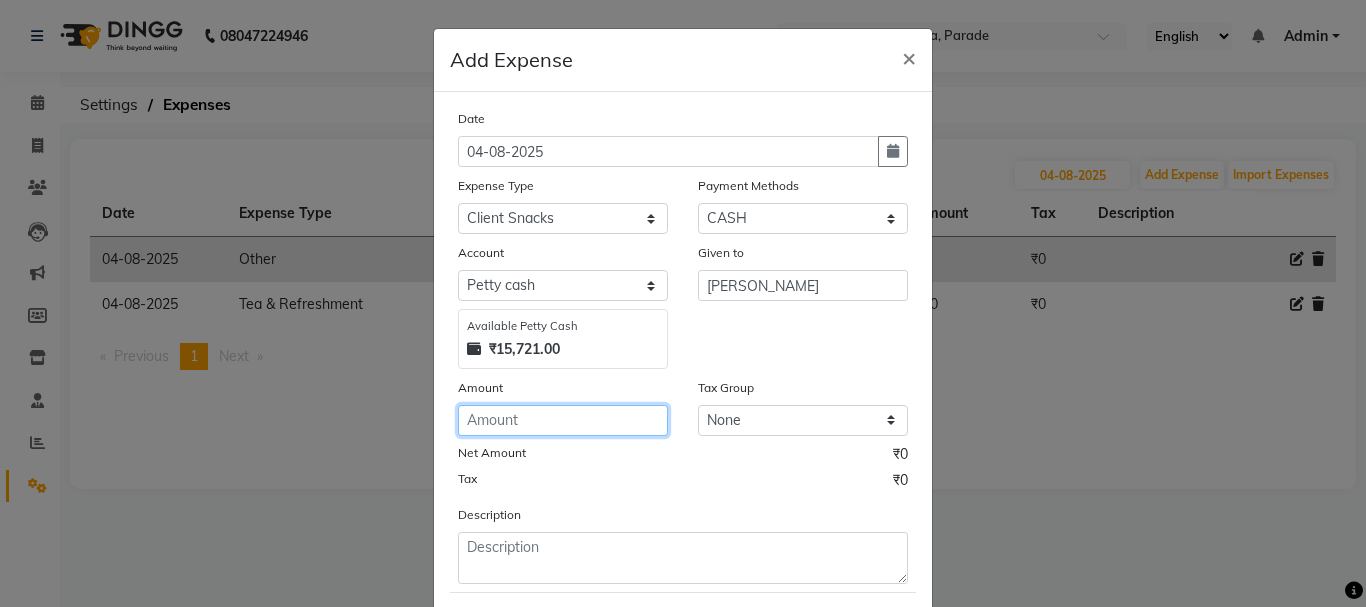 click 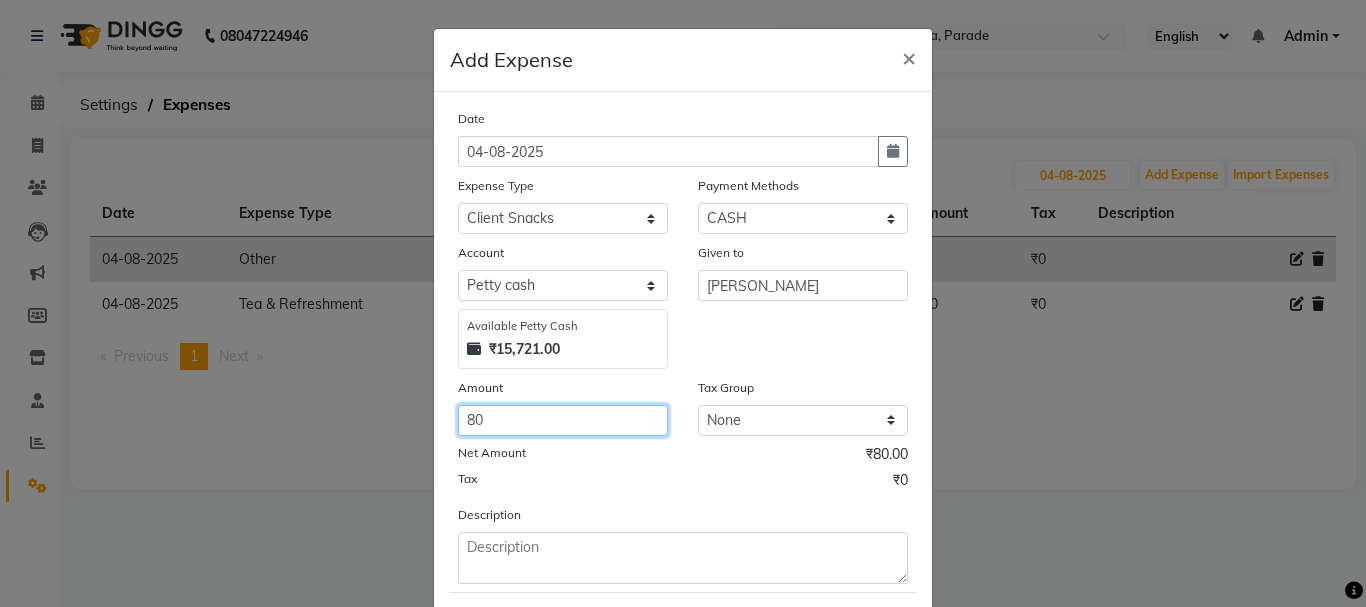 type on "80" 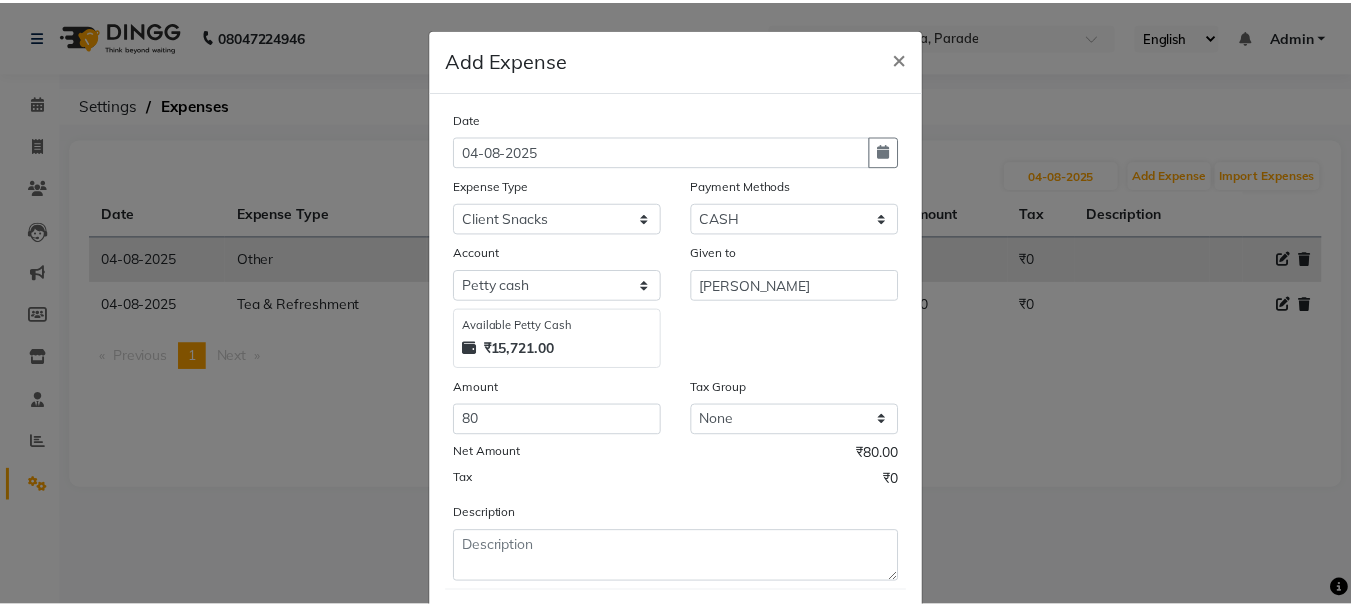 scroll, scrollTop: 109, scrollLeft: 0, axis: vertical 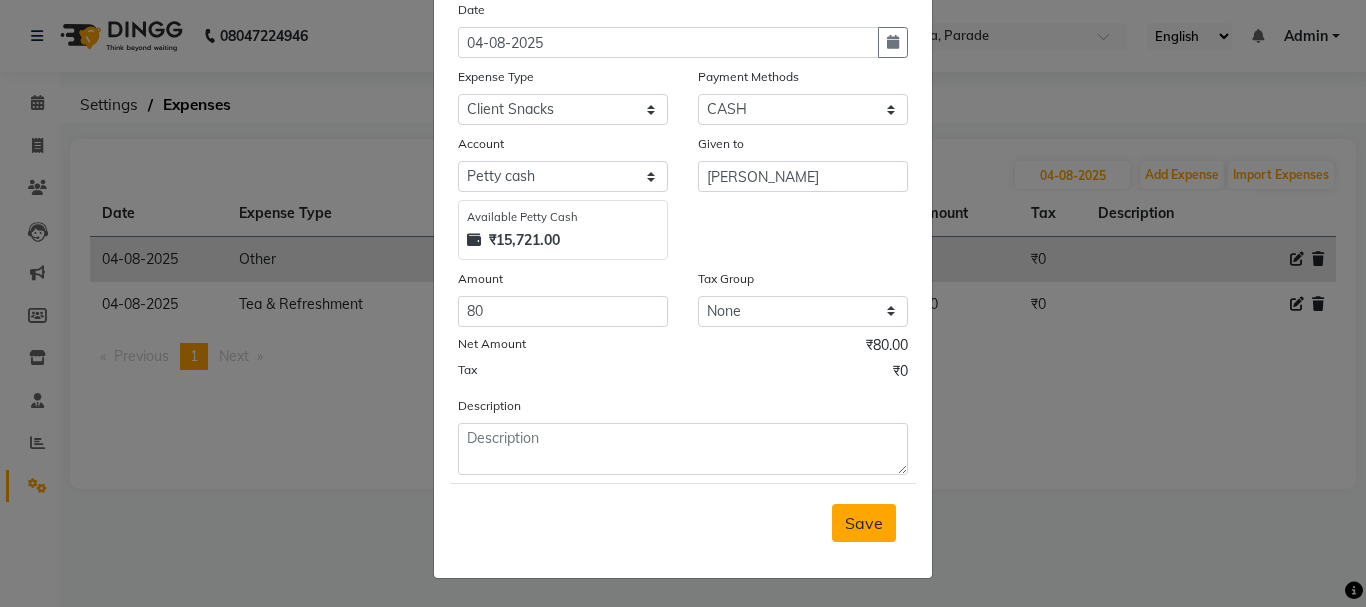 click on "Save" at bounding box center [864, 523] 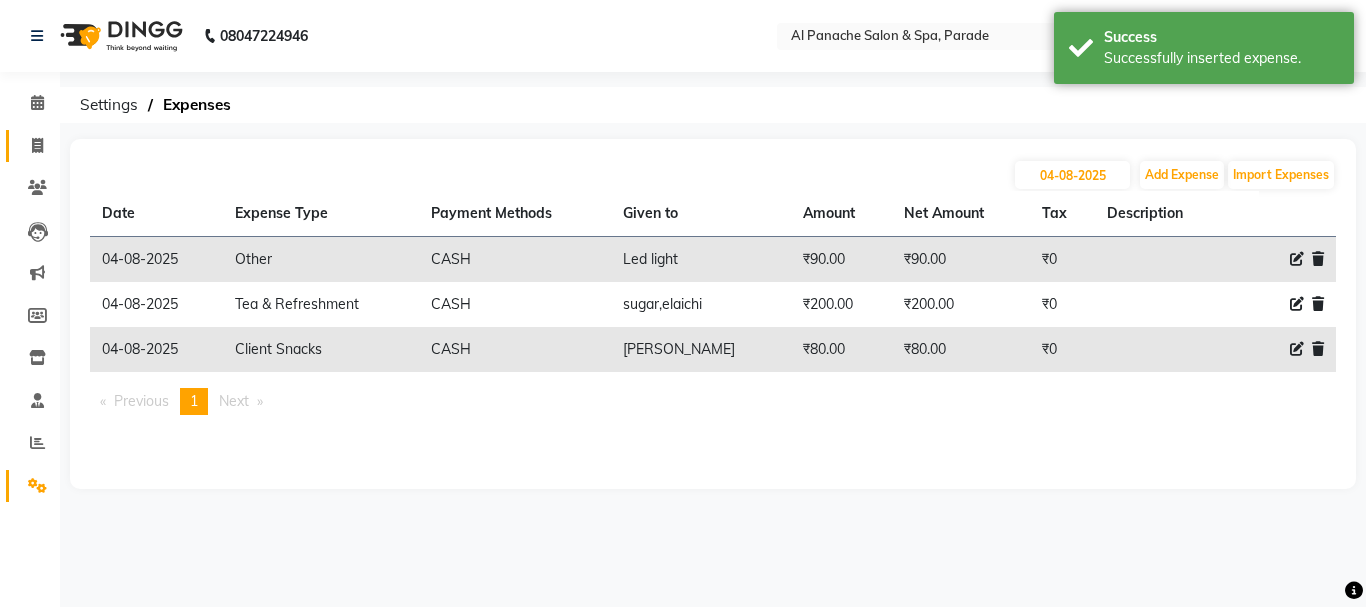 click on "Invoice" 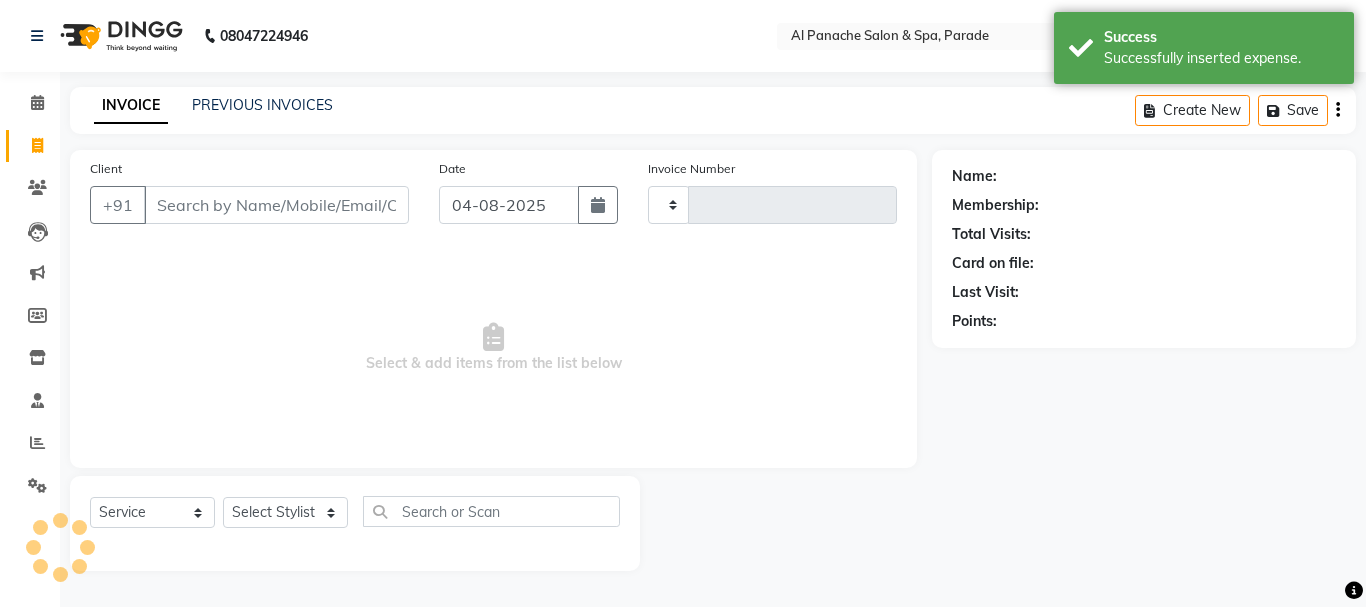 type on "1028" 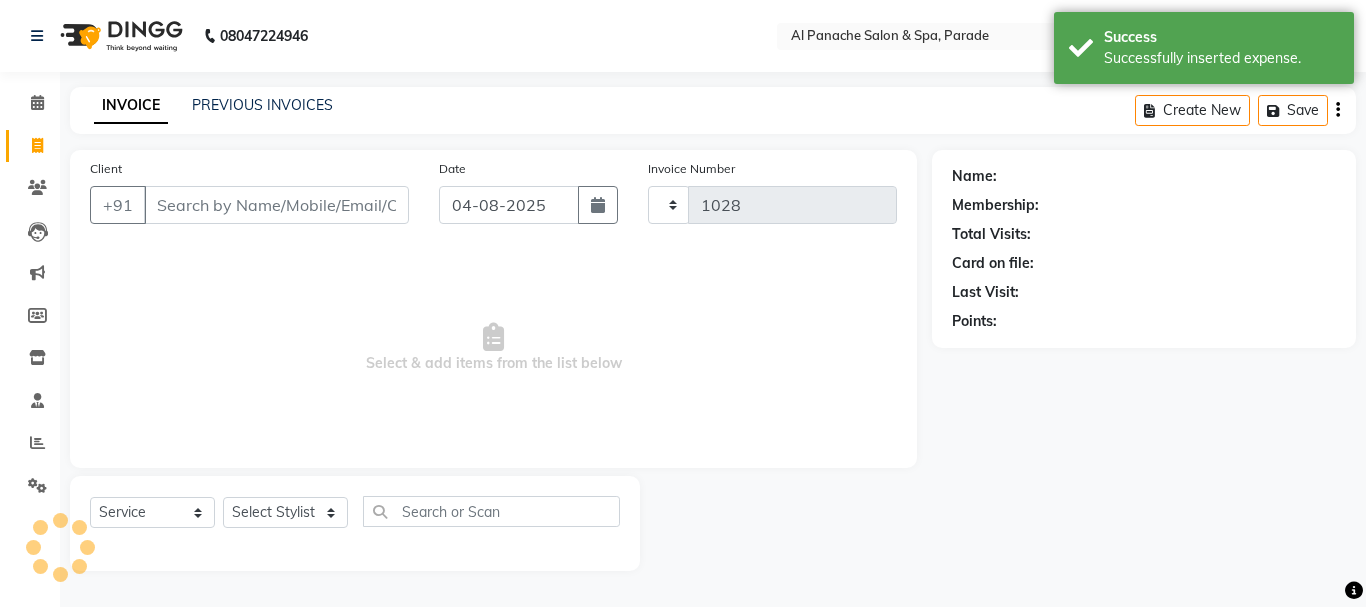 select on "463" 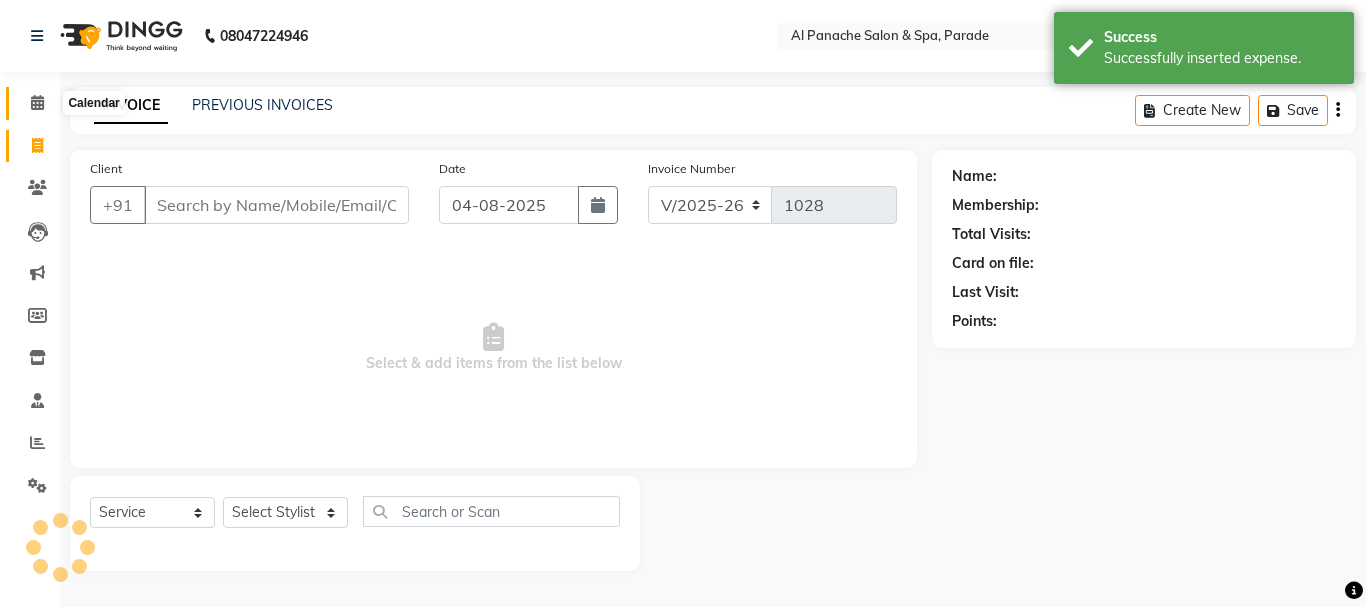 click 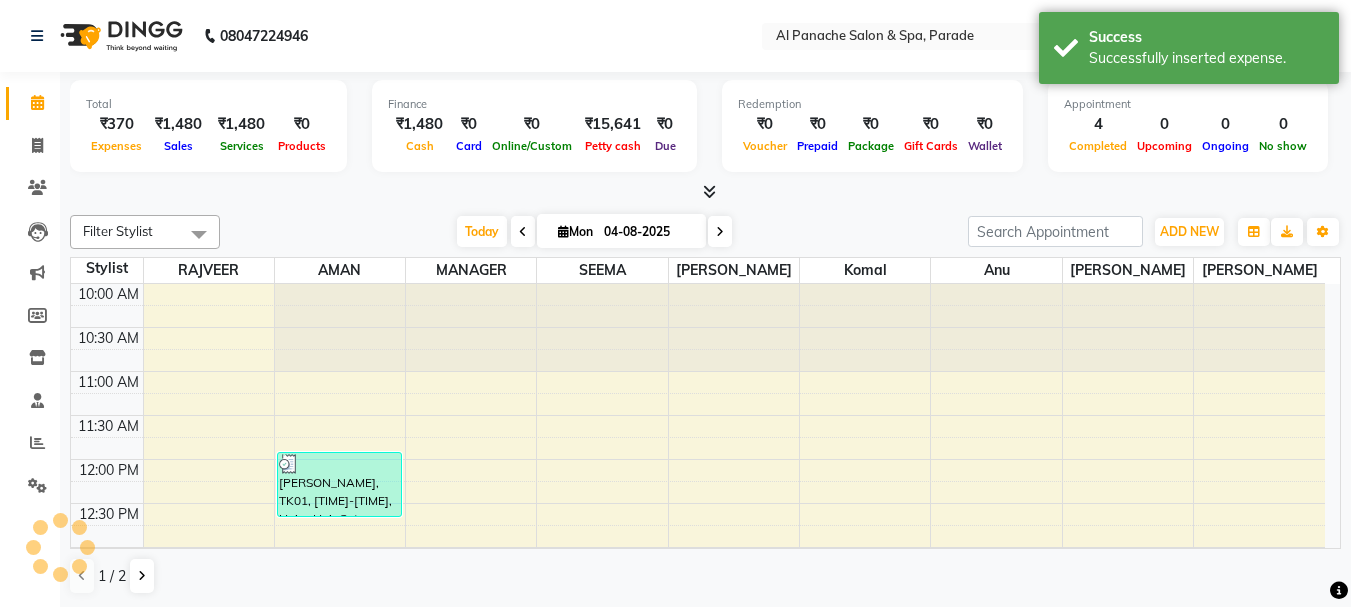 click at bounding box center (709, 191) 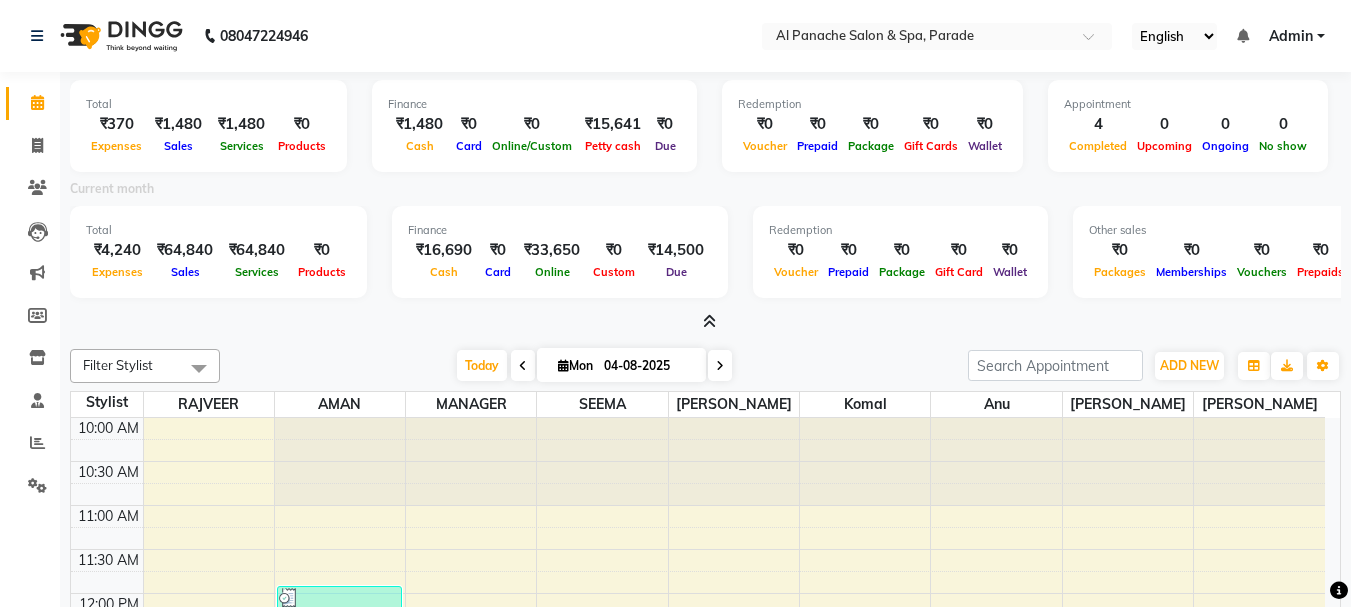 click at bounding box center [709, 321] 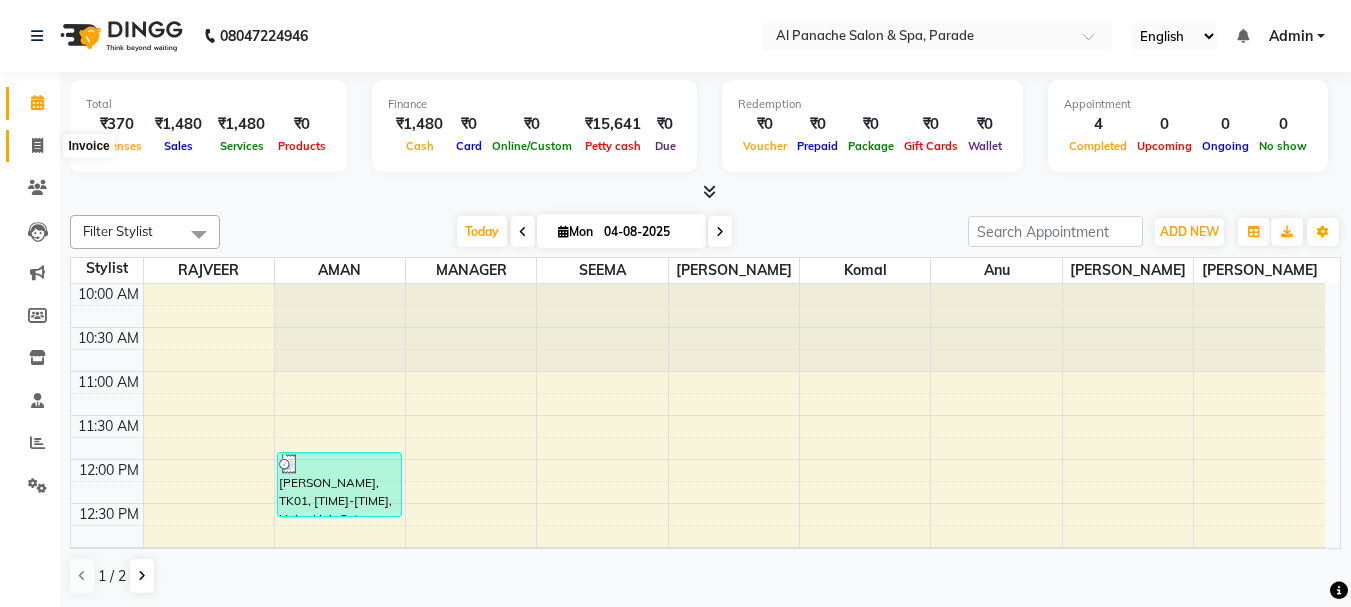 click 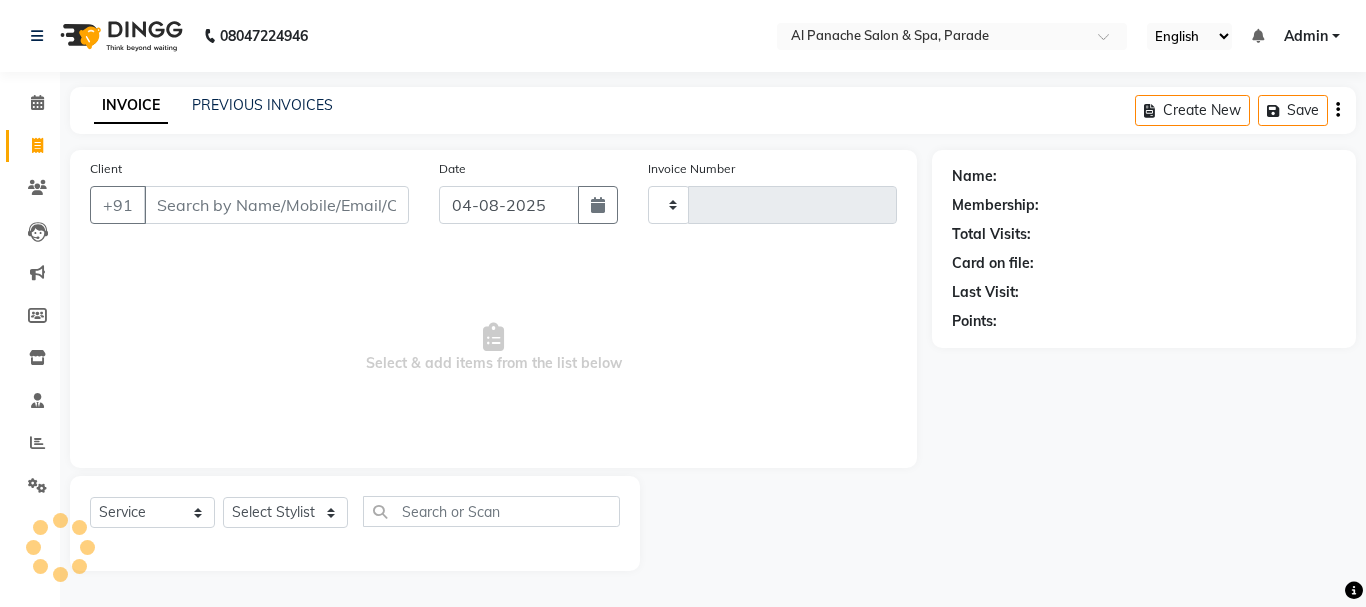 type on "1028" 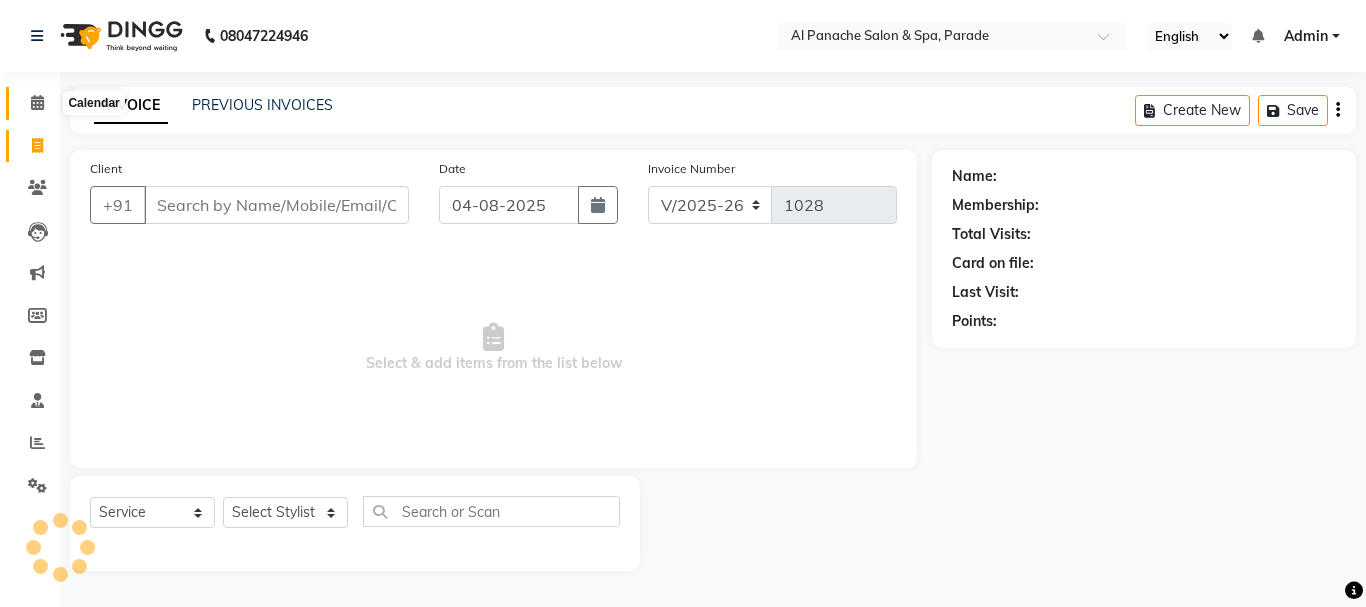 click 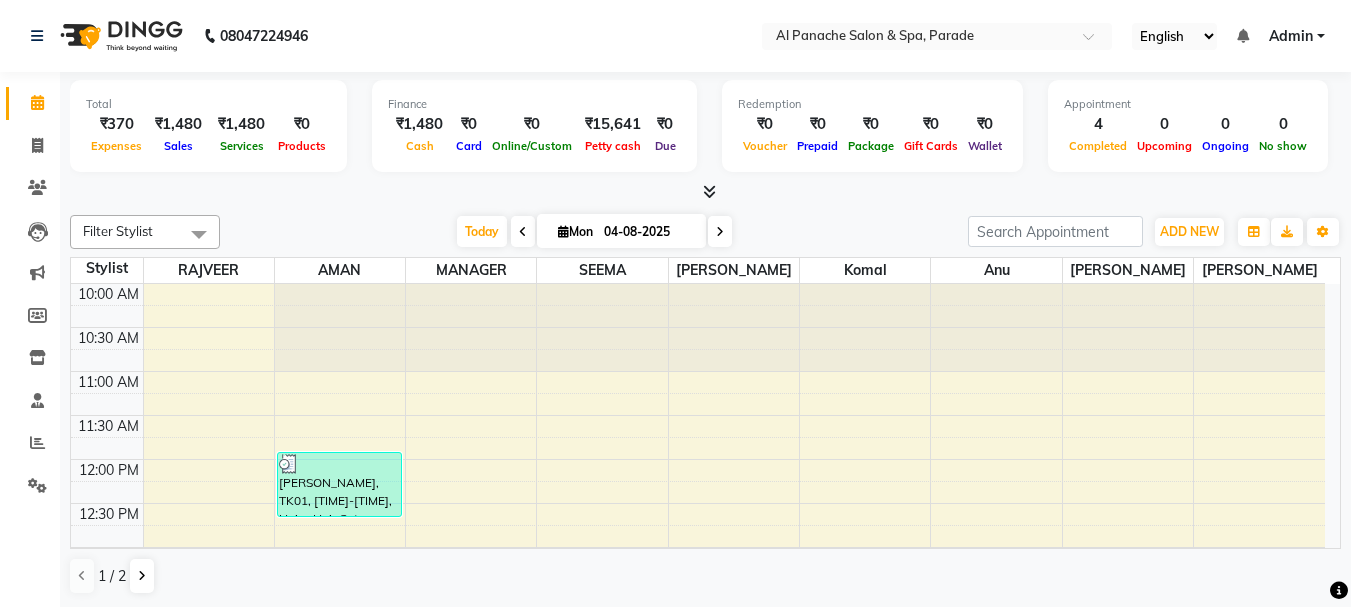 scroll, scrollTop: 0, scrollLeft: 0, axis: both 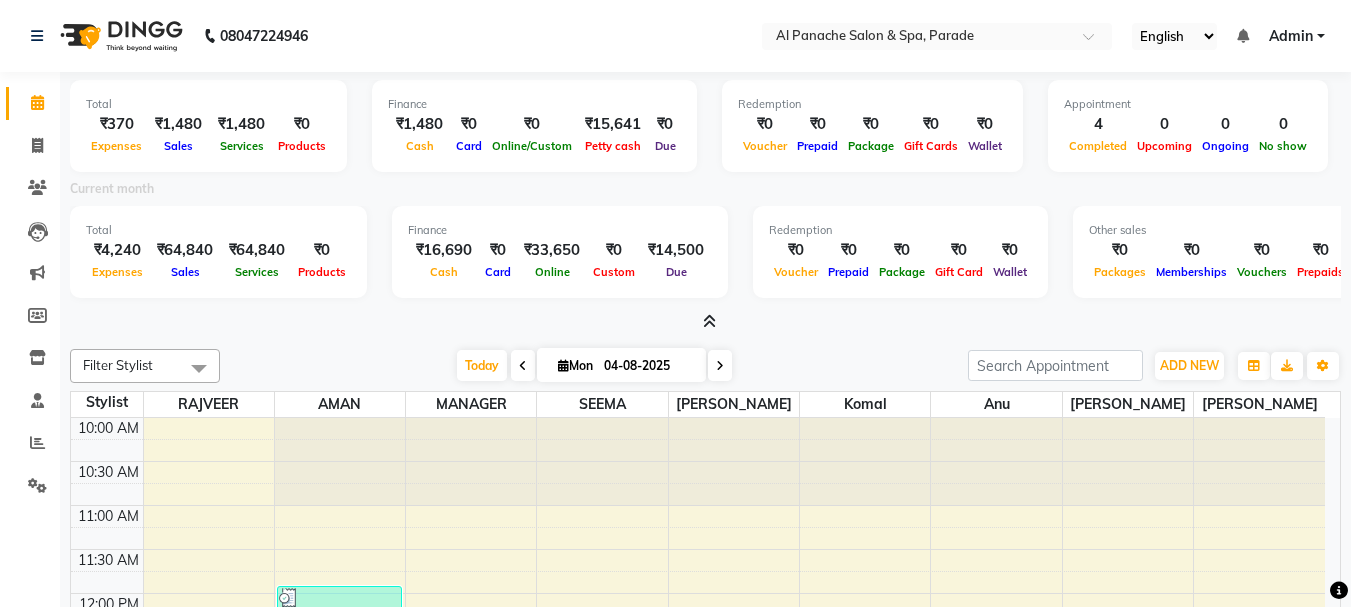 click at bounding box center (709, 321) 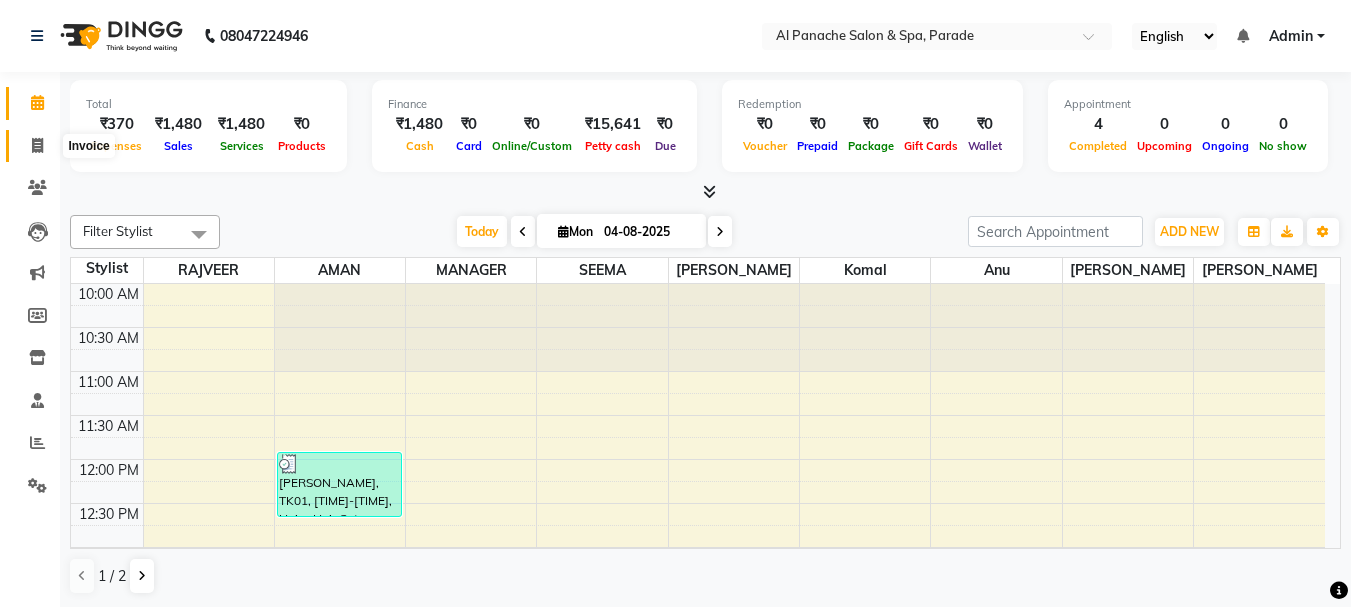 click 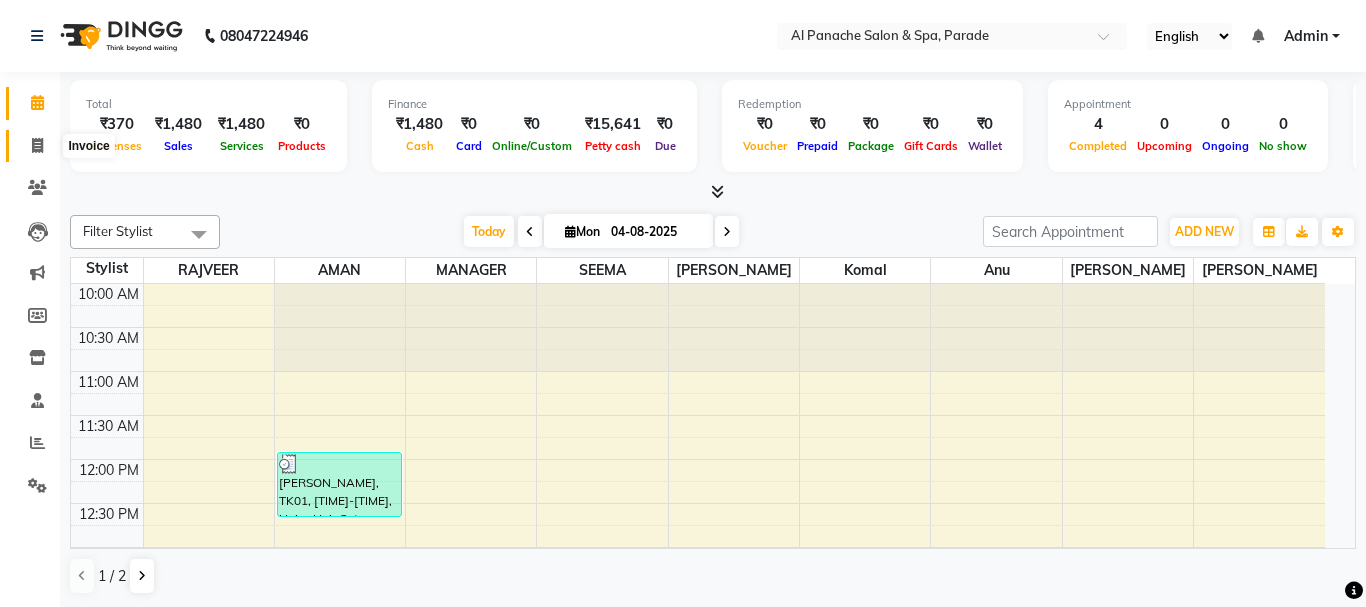 select on "463" 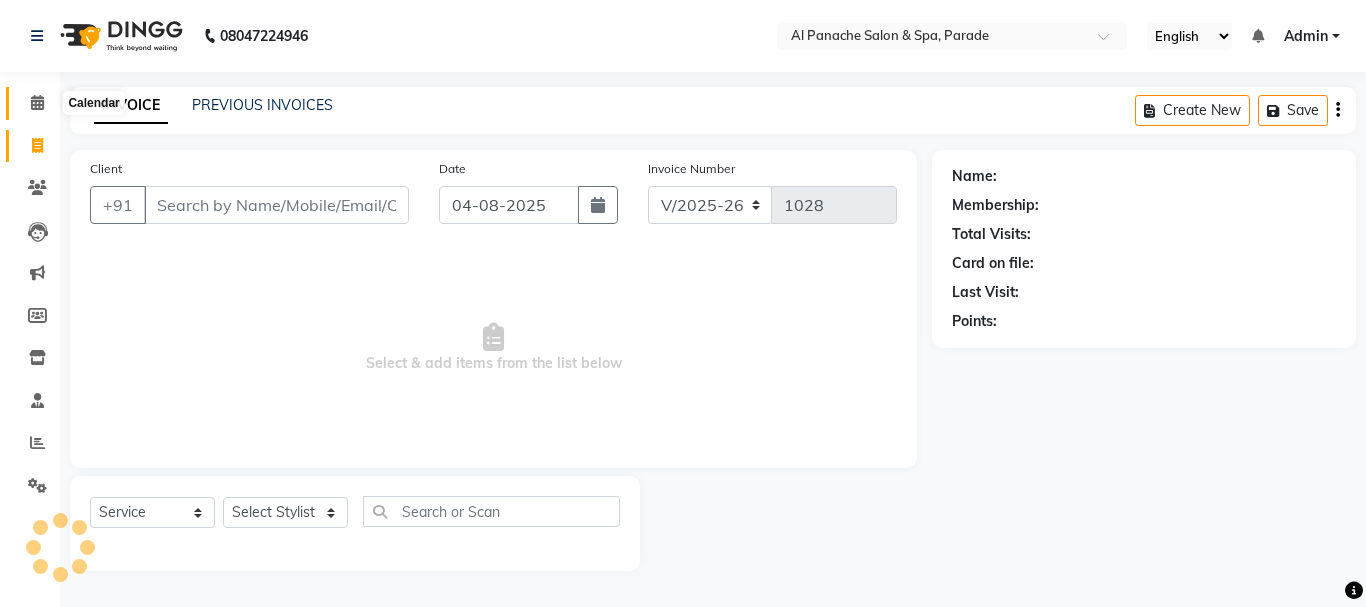 click 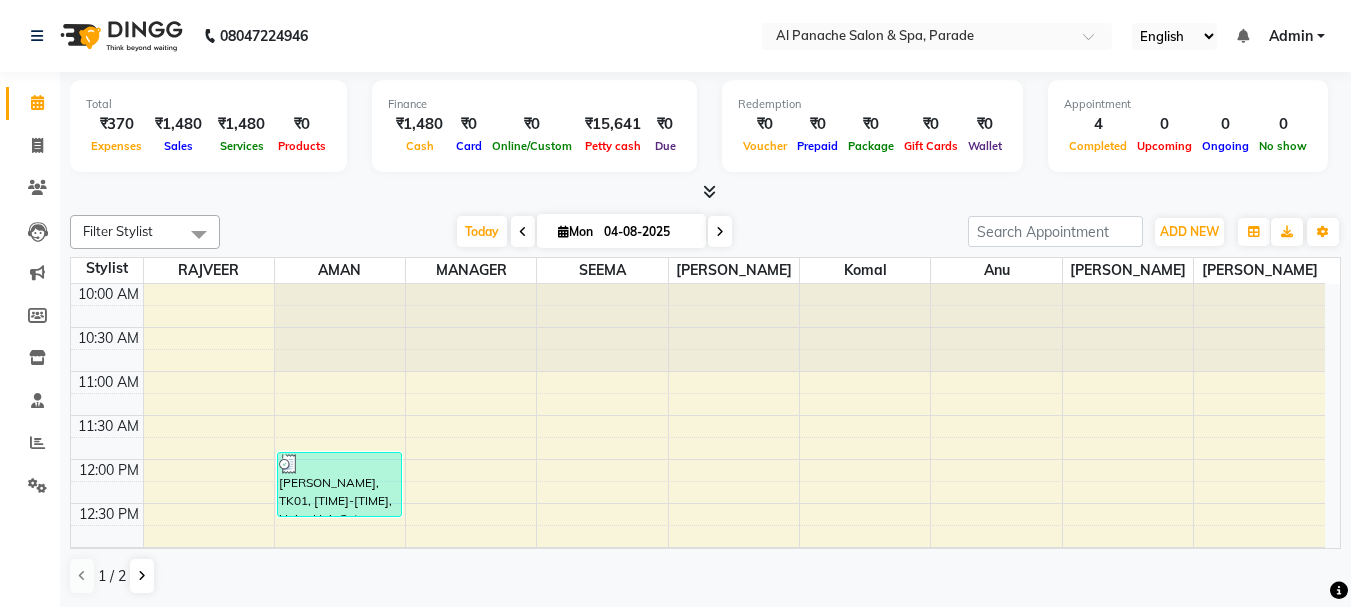 scroll, scrollTop: 0, scrollLeft: 0, axis: both 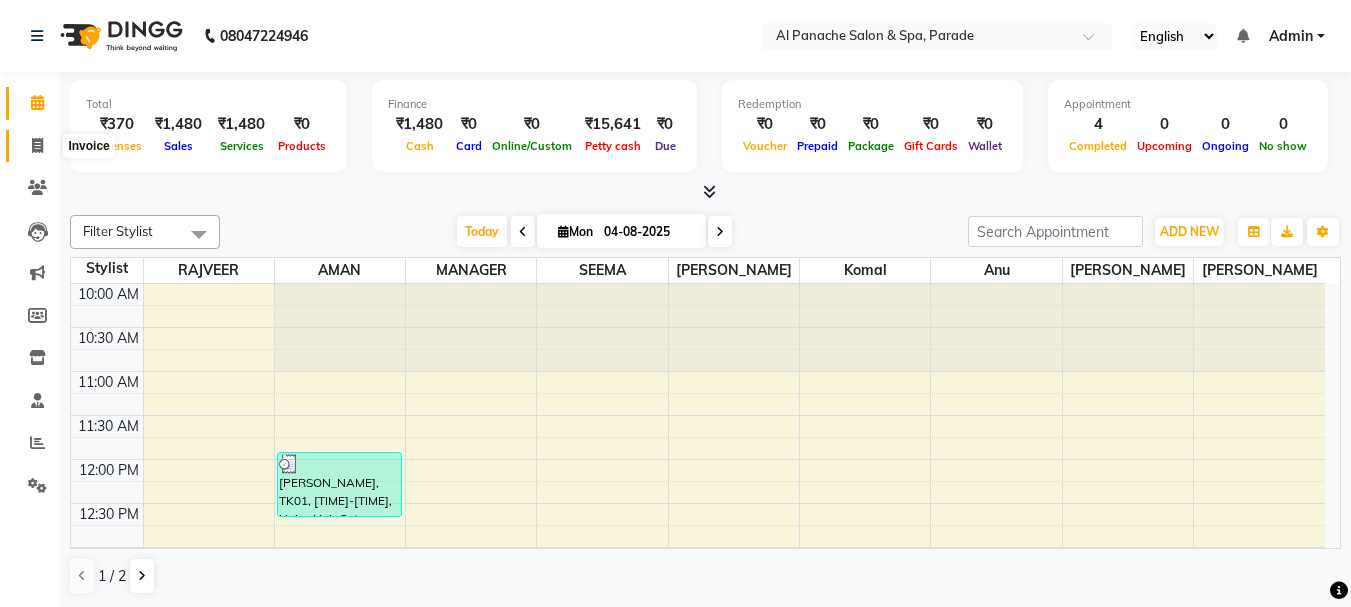 click 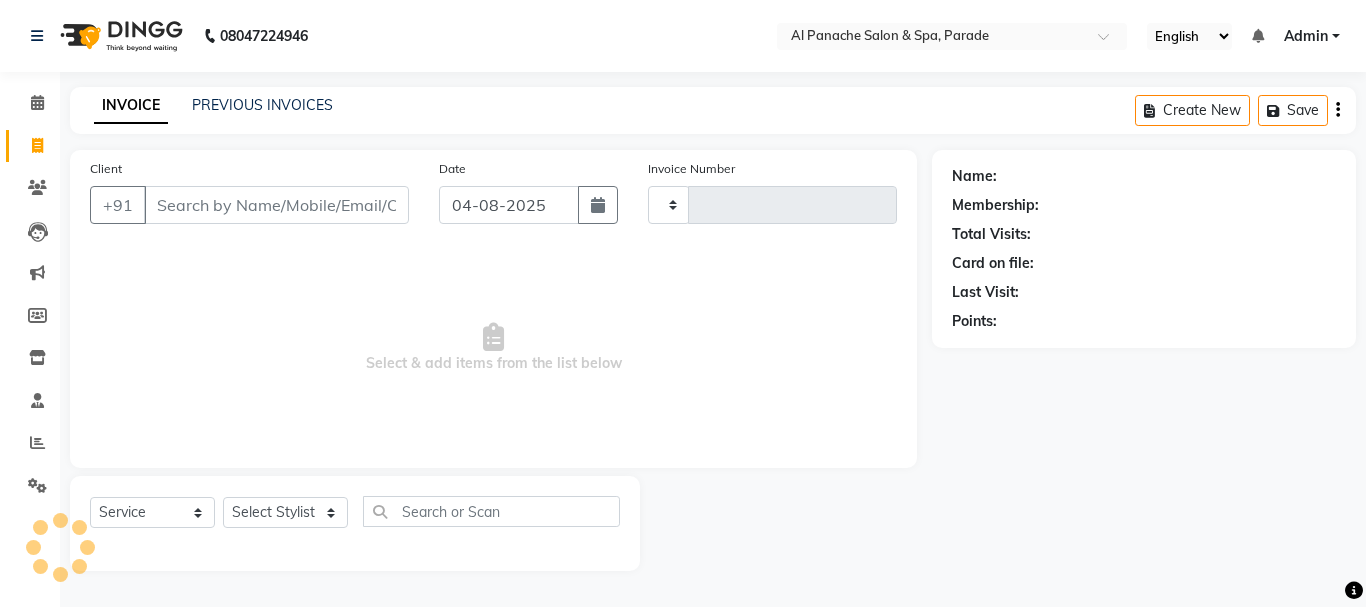 type on "1028" 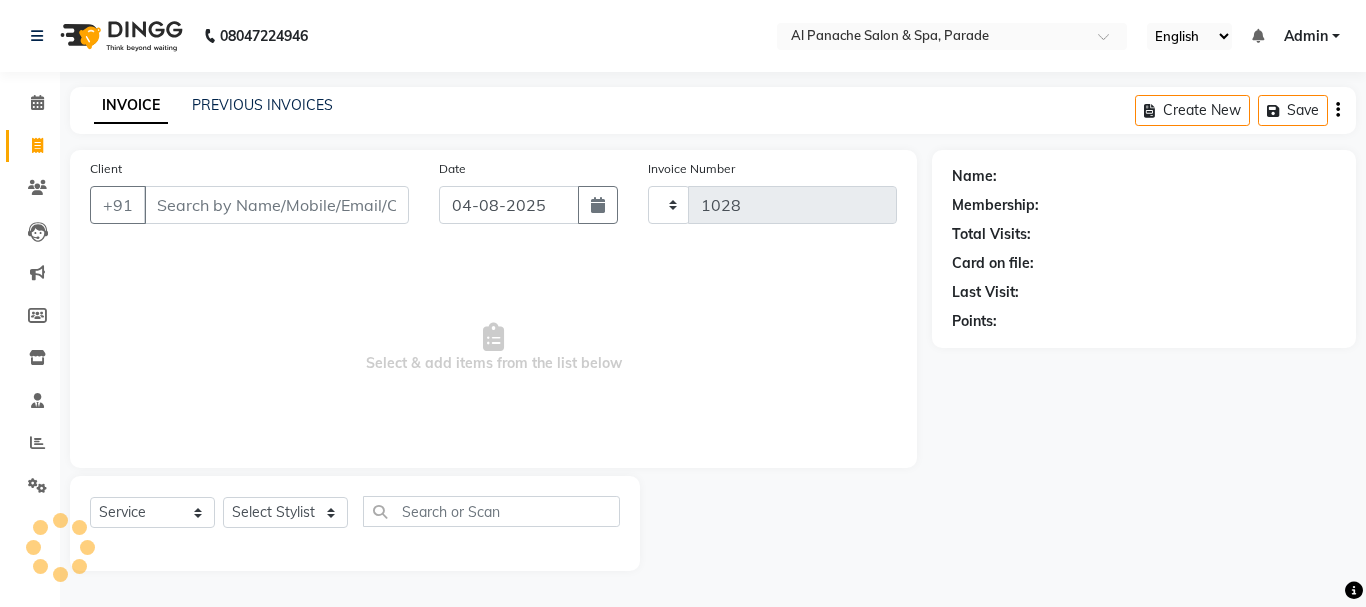 select on "463" 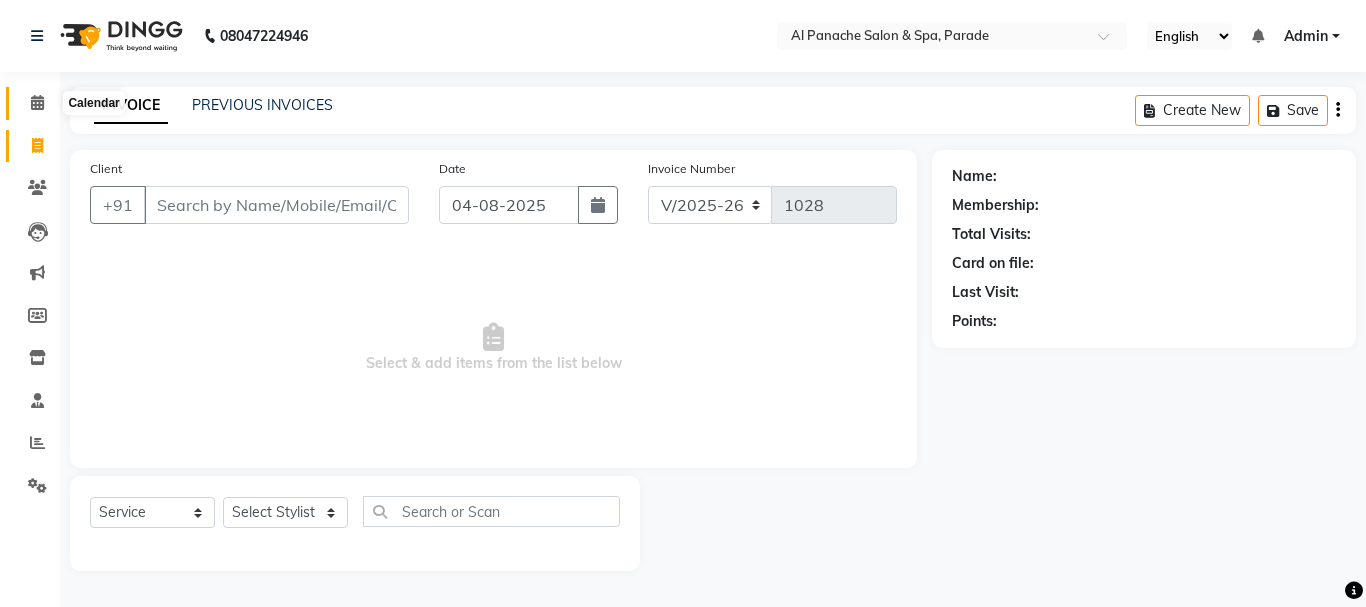 click 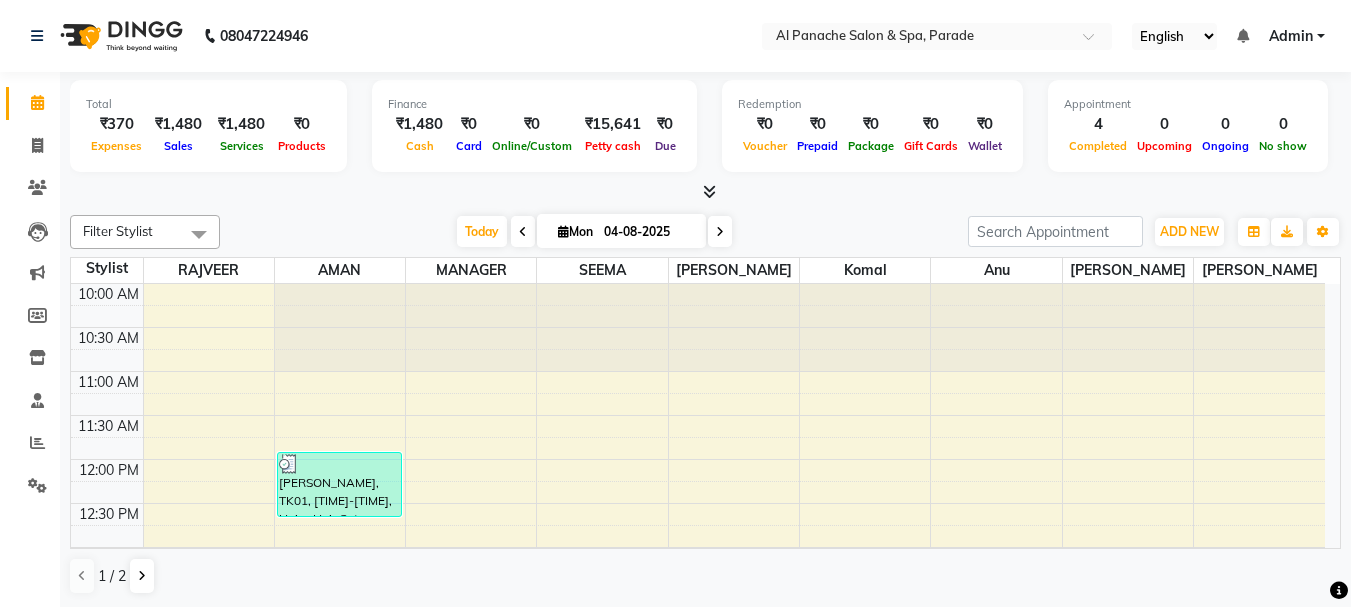 click at bounding box center [709, 191] 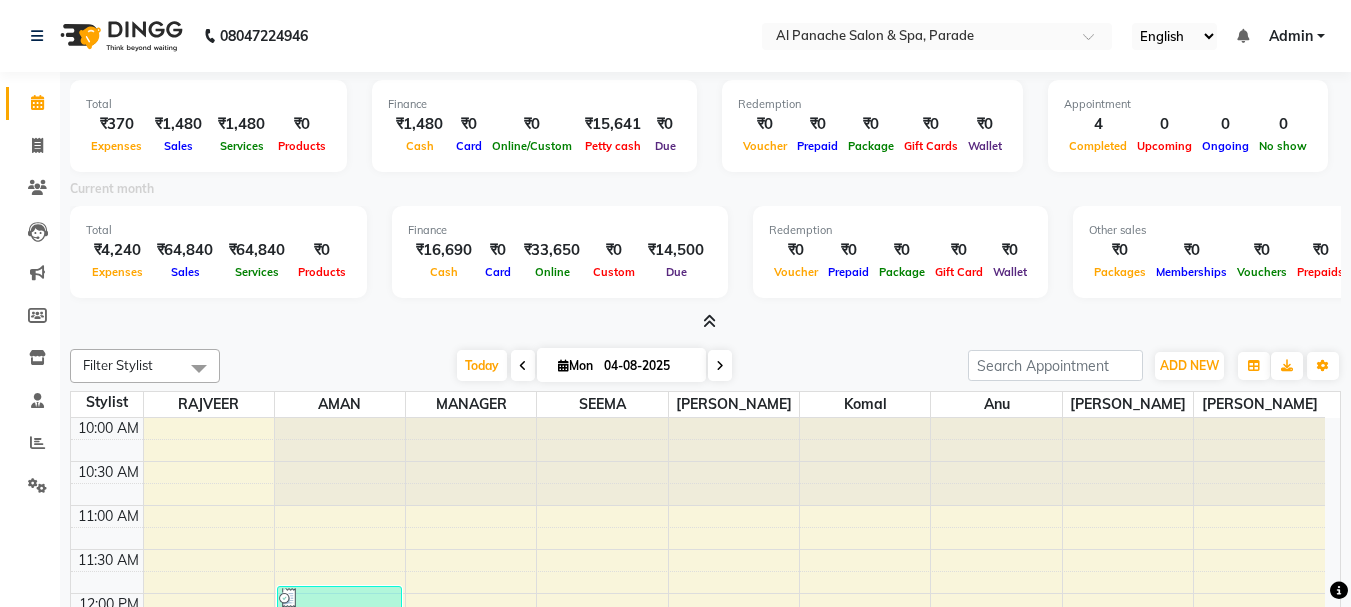 click at bounding box center [709, 321] 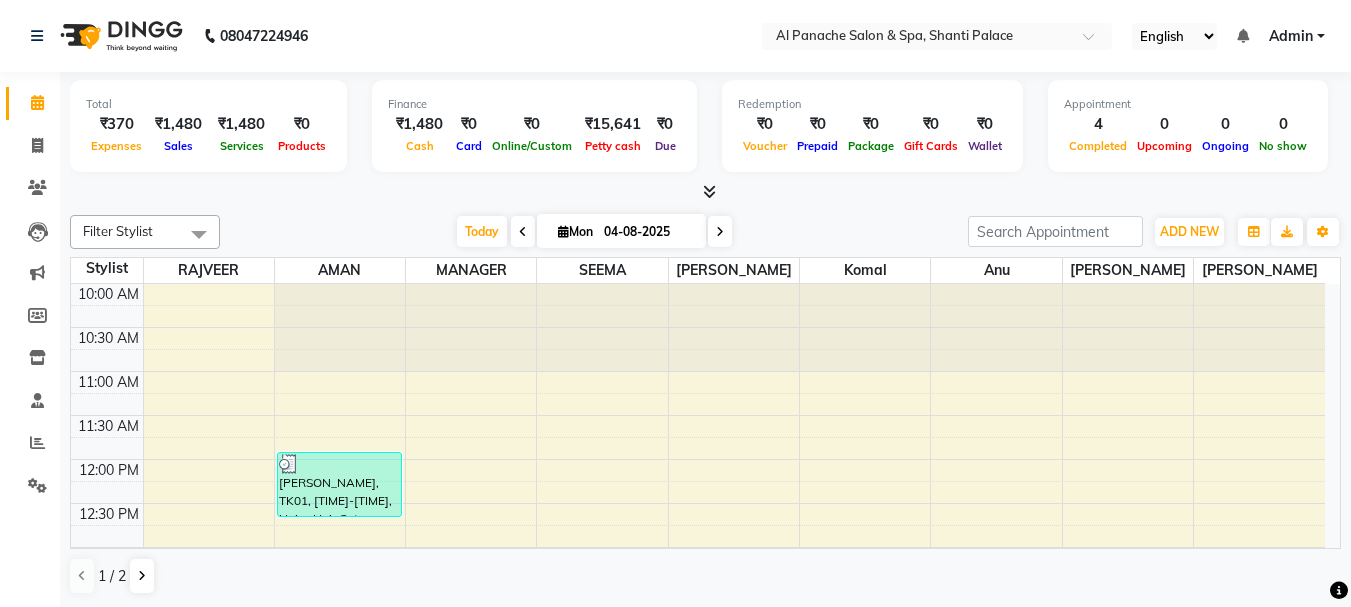 scroll, scrollTop: 1, scrollLeft: 0, axis: vertical 